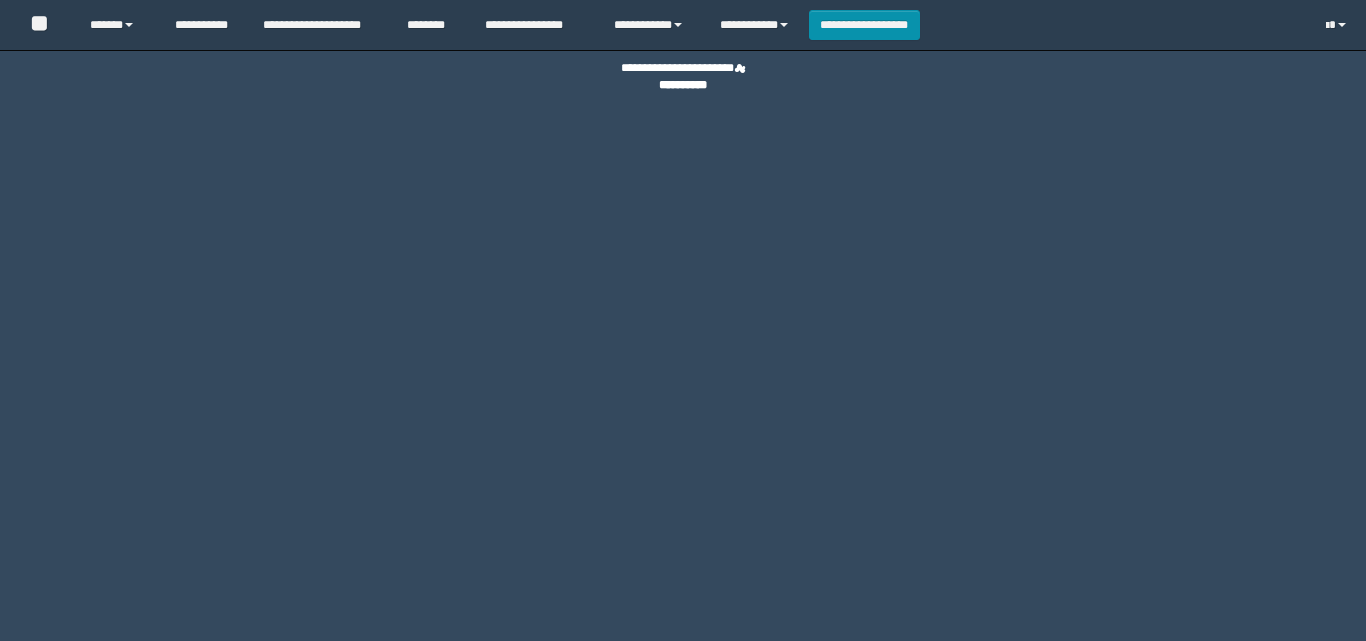 scroll, scrollTop: 0, scrollLeft: 0, axis: both 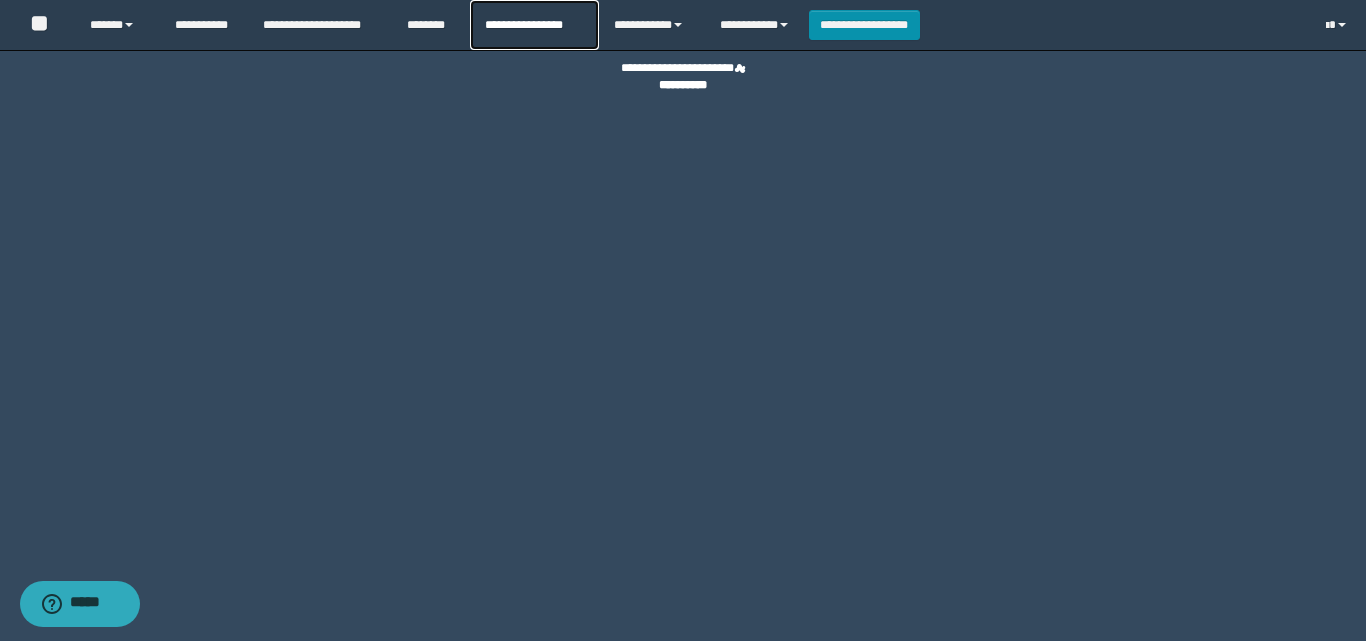 click on "**********" at bounding box center [534, 25] 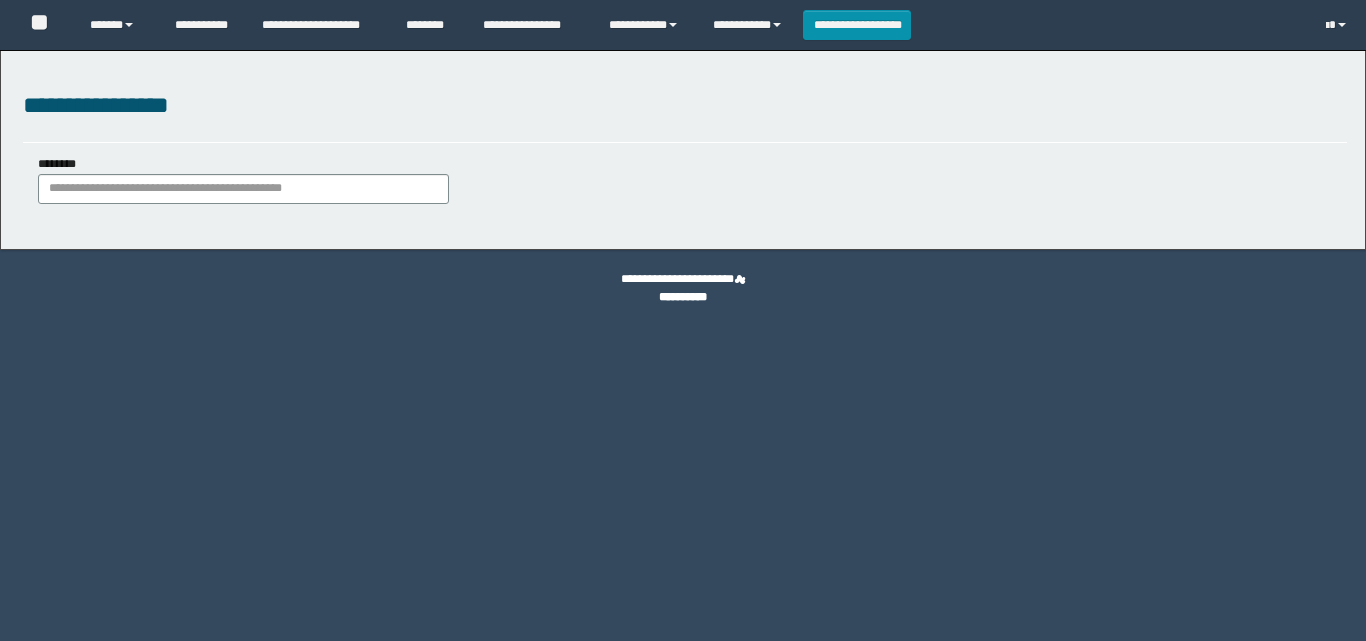 scroll, scrollTop: 0, scrollLeft: 0, axis: both 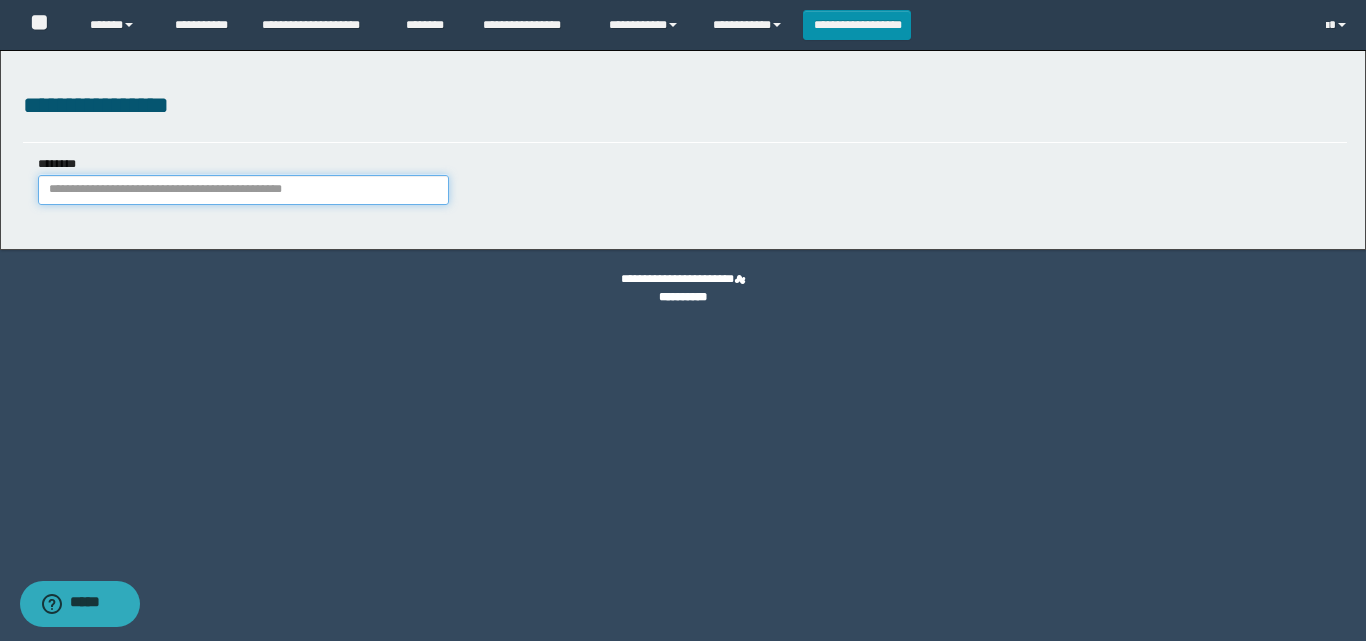 click on "********" at bounding box center [243, 190] 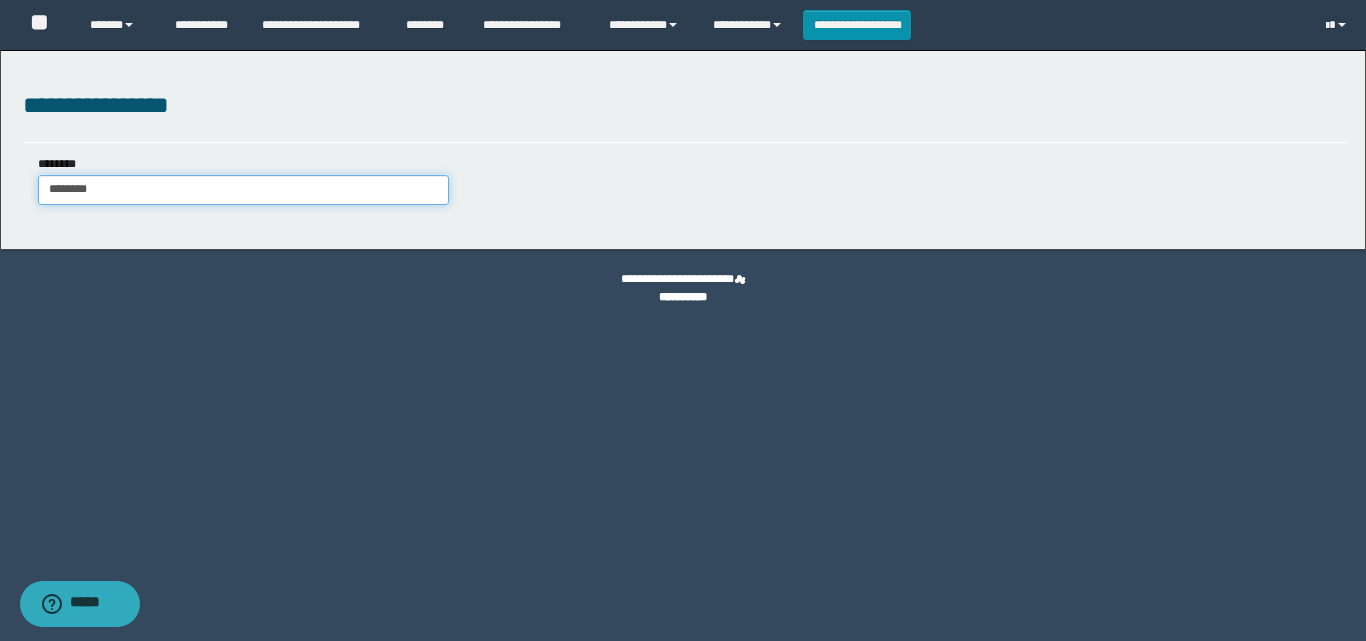 type on "********" 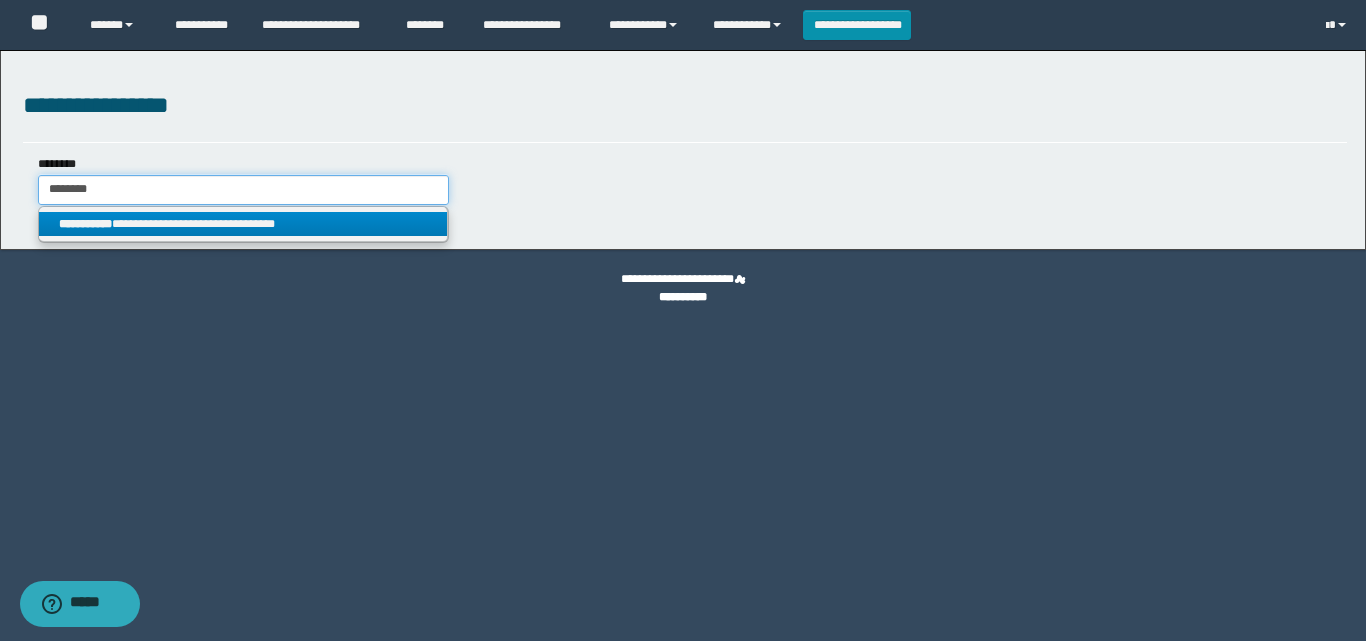 type on "********" 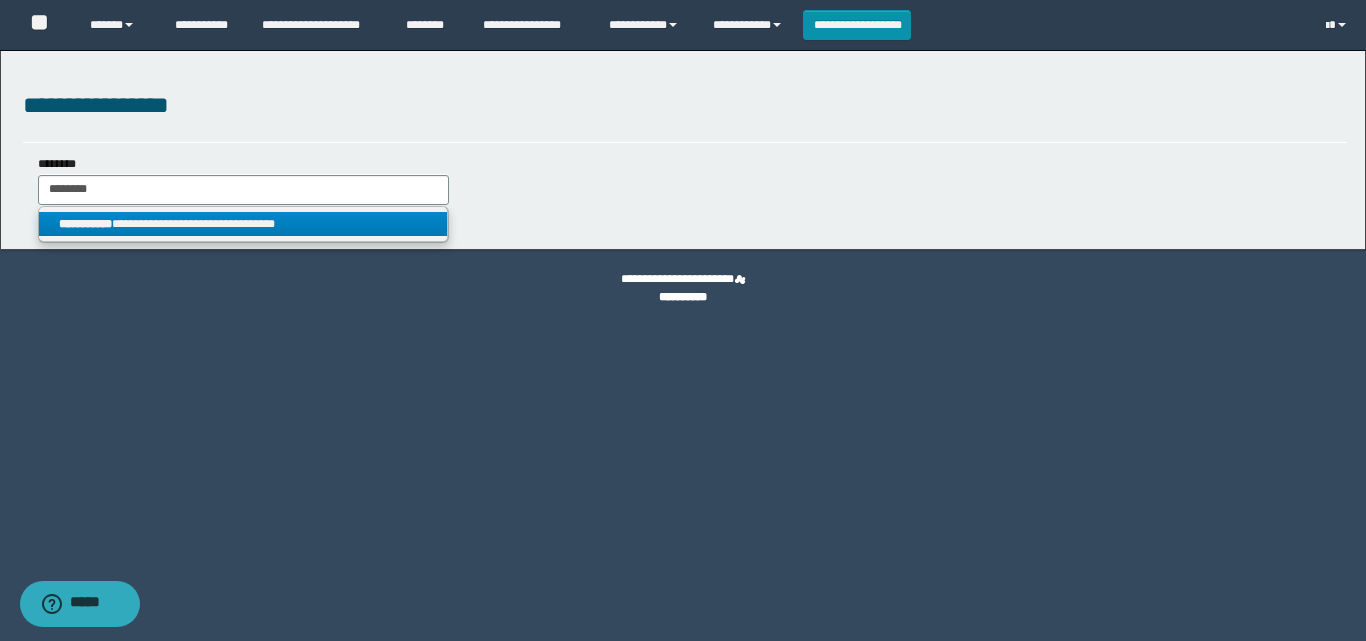 click on "**********" at bounding box center (243, 224) 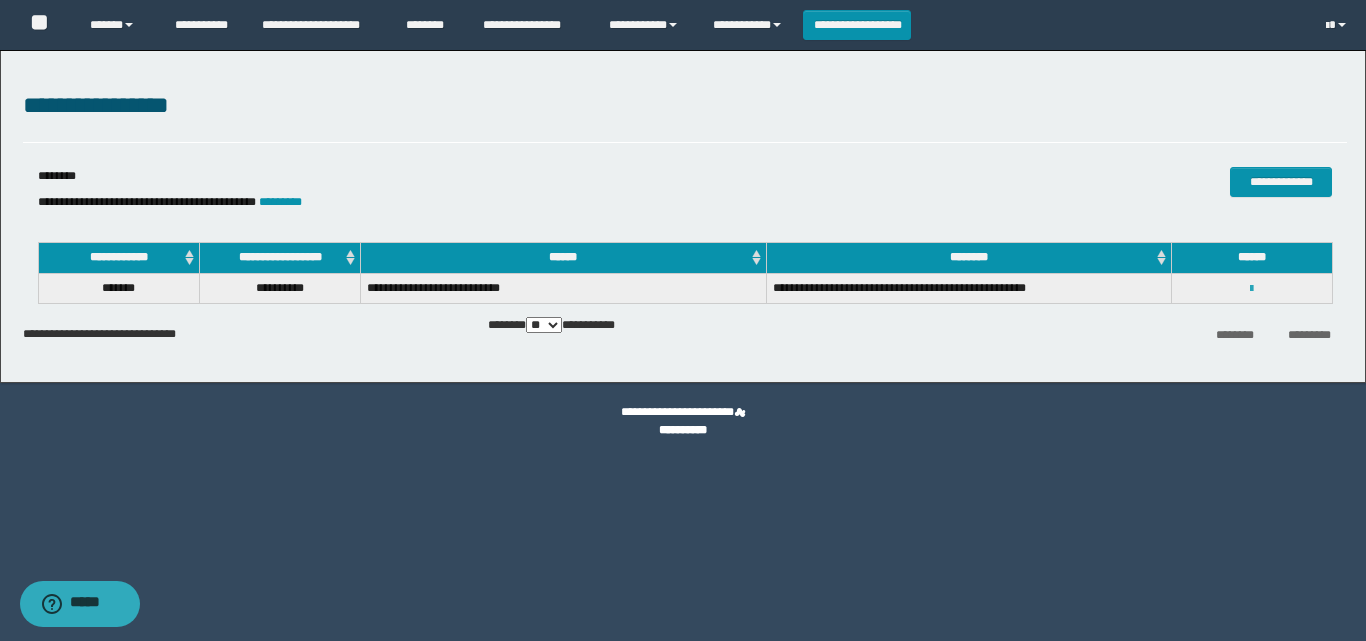 click at bounding box center [1251, 289] 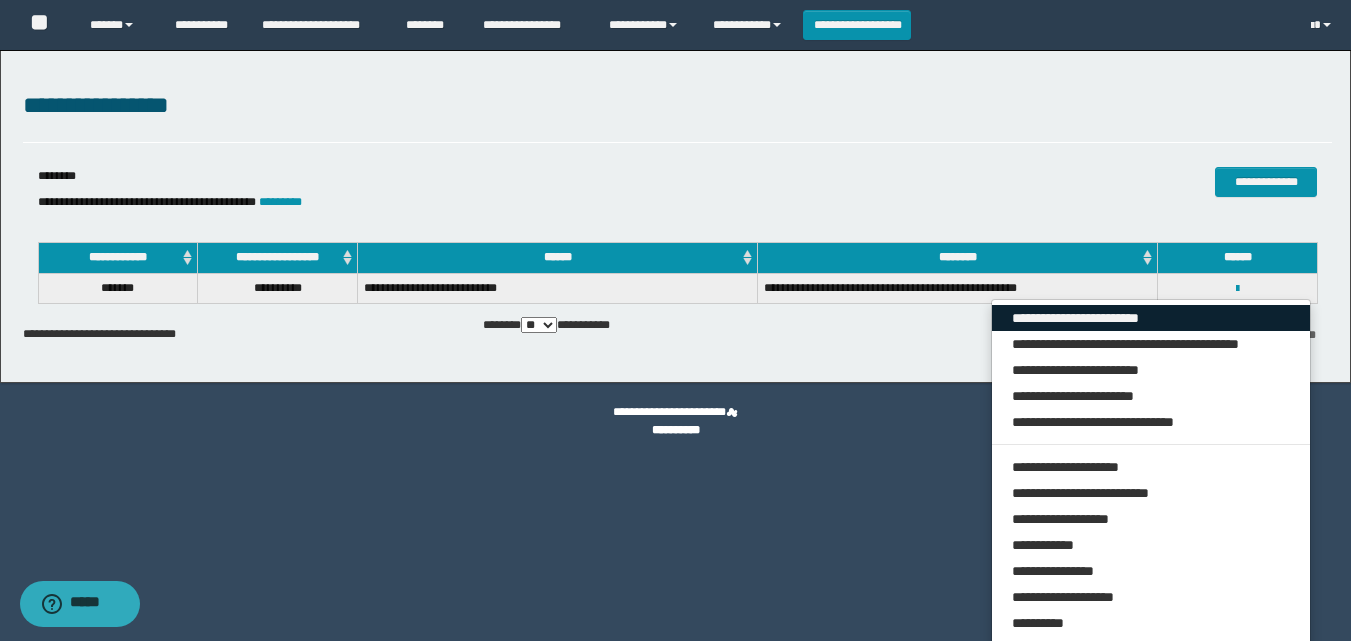 click on "**********" at bounding box center (1151, 318) 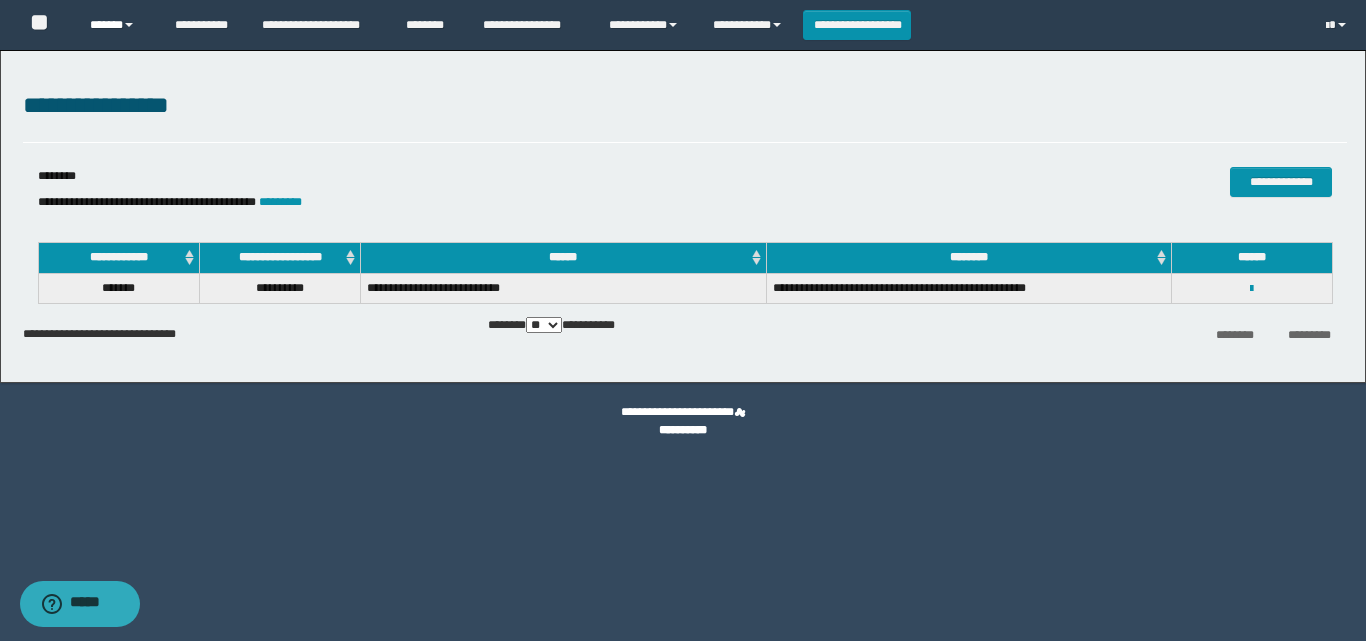 click on "******" at bounding box center (117, 25) 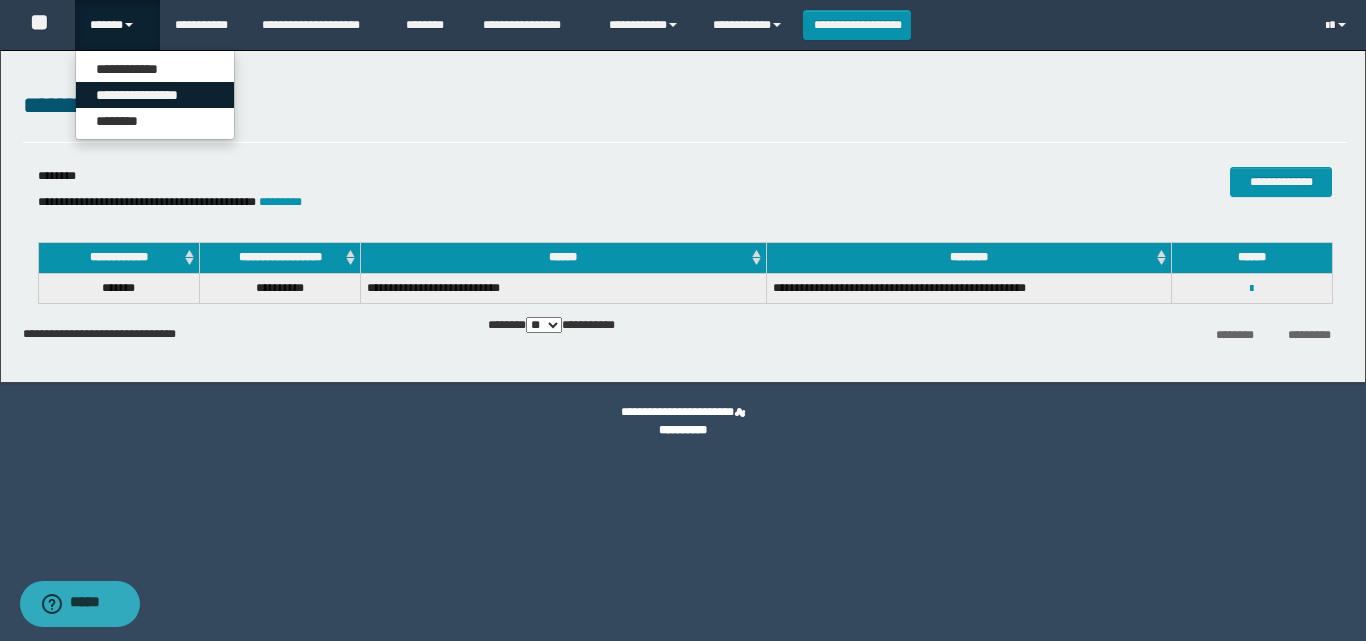 click on "**********" at bounding box center (155, 95) 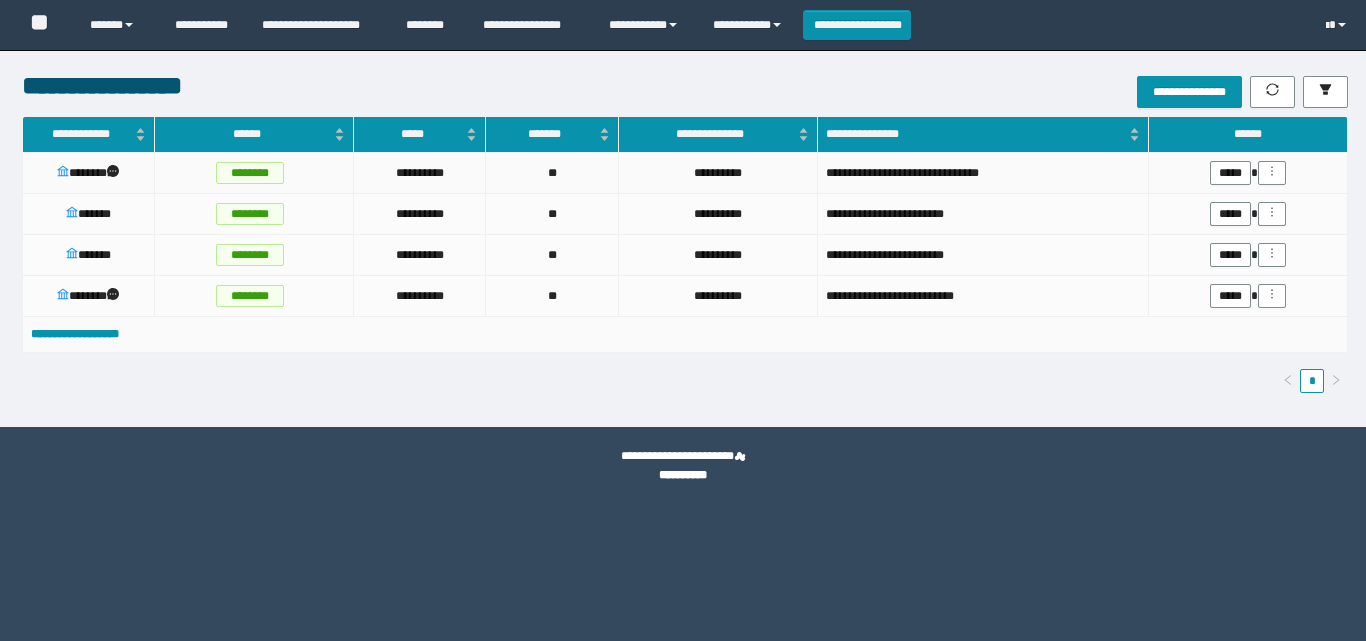 scroll, scrollTop: 0, scrollLeft: 0, axis: both 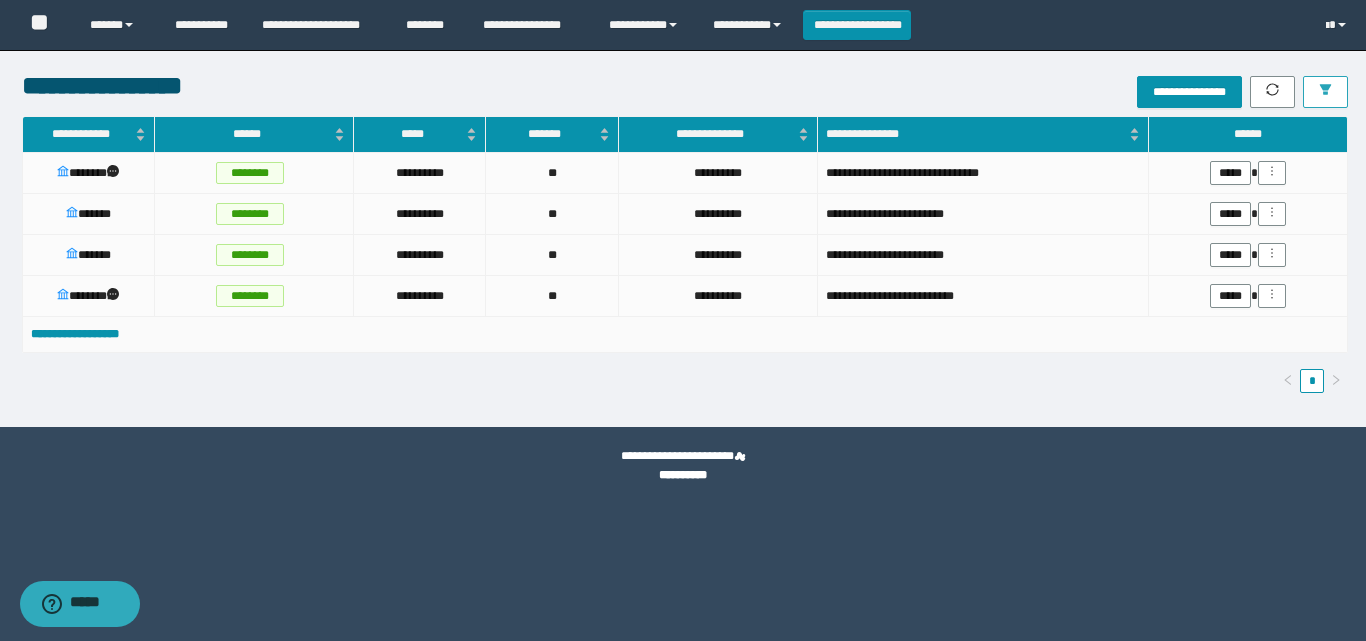 click 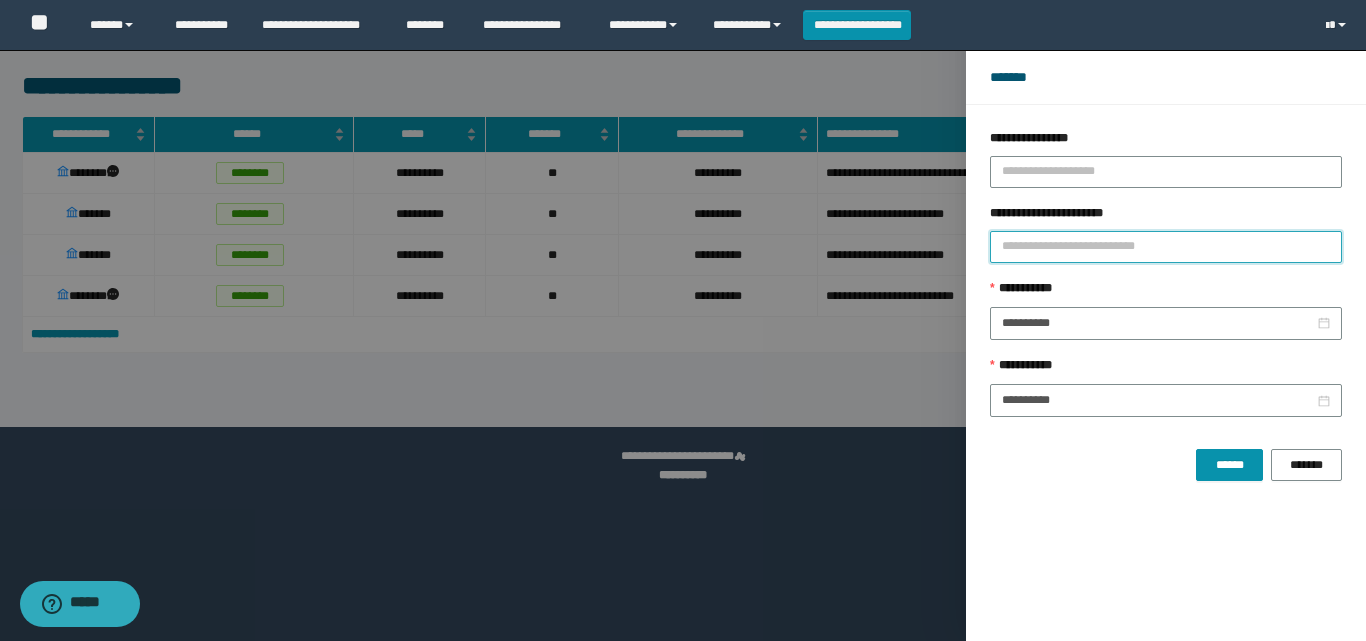 click on "**********" at bounding box center (1166, 247) 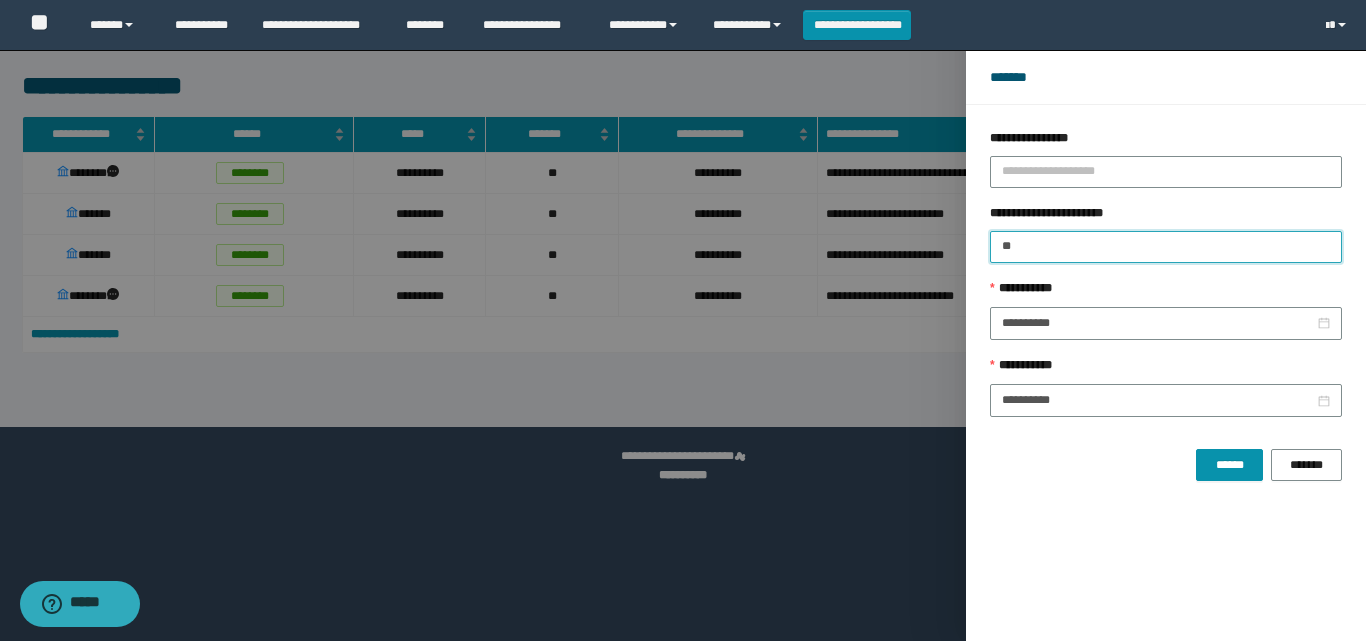 drag, startPoint x: 1044, startPoint y: 243, endPoint x: 950, endPoint y: 224, distance: 95.90099 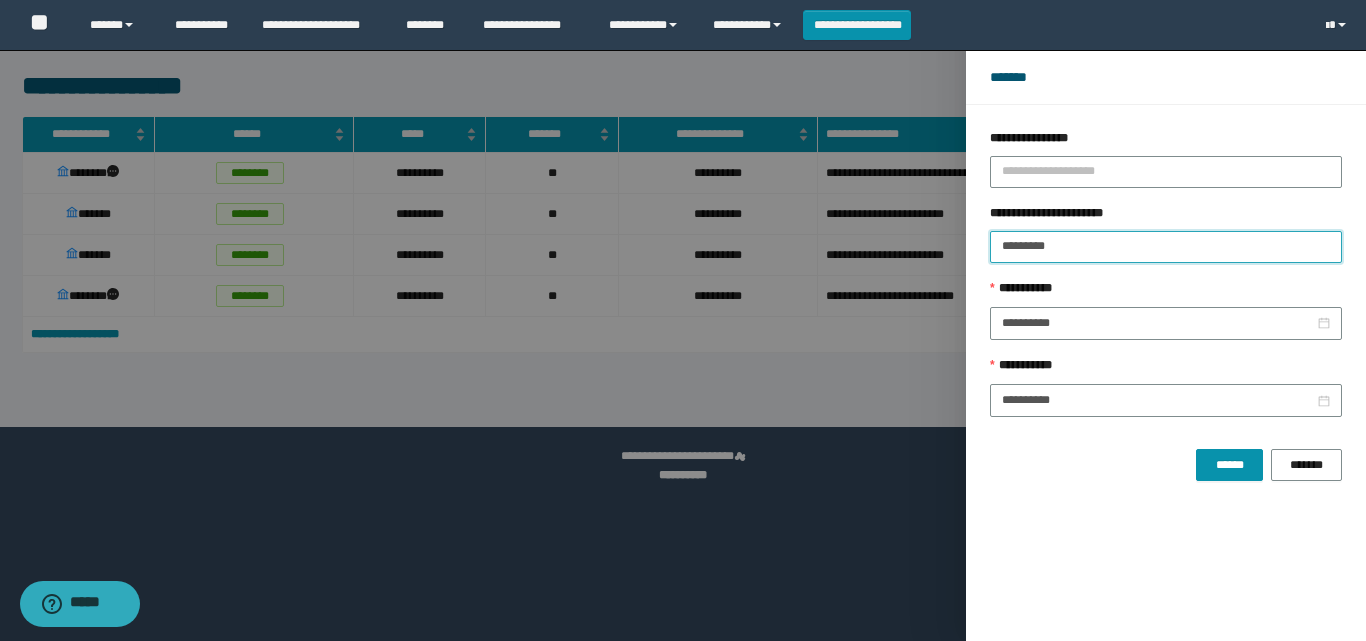 type on "********" 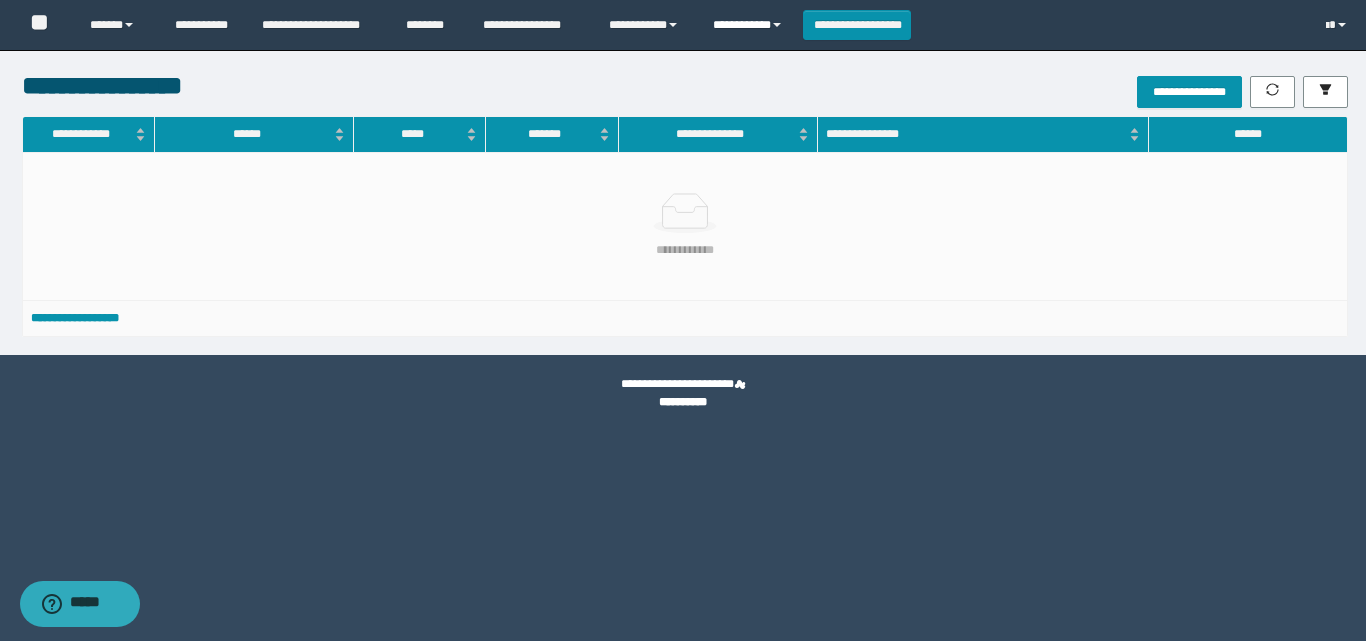 click on "**********" at bounding box center [750, 25] 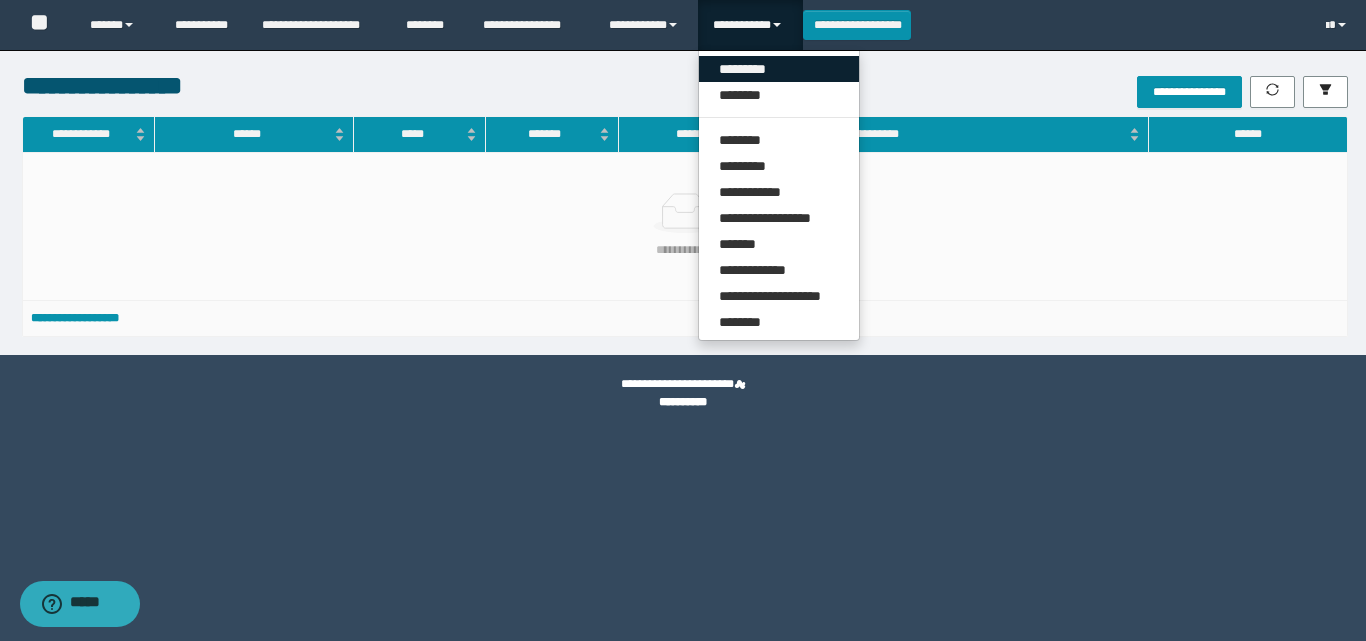 click on "*********" at bounding box center [779, 69] 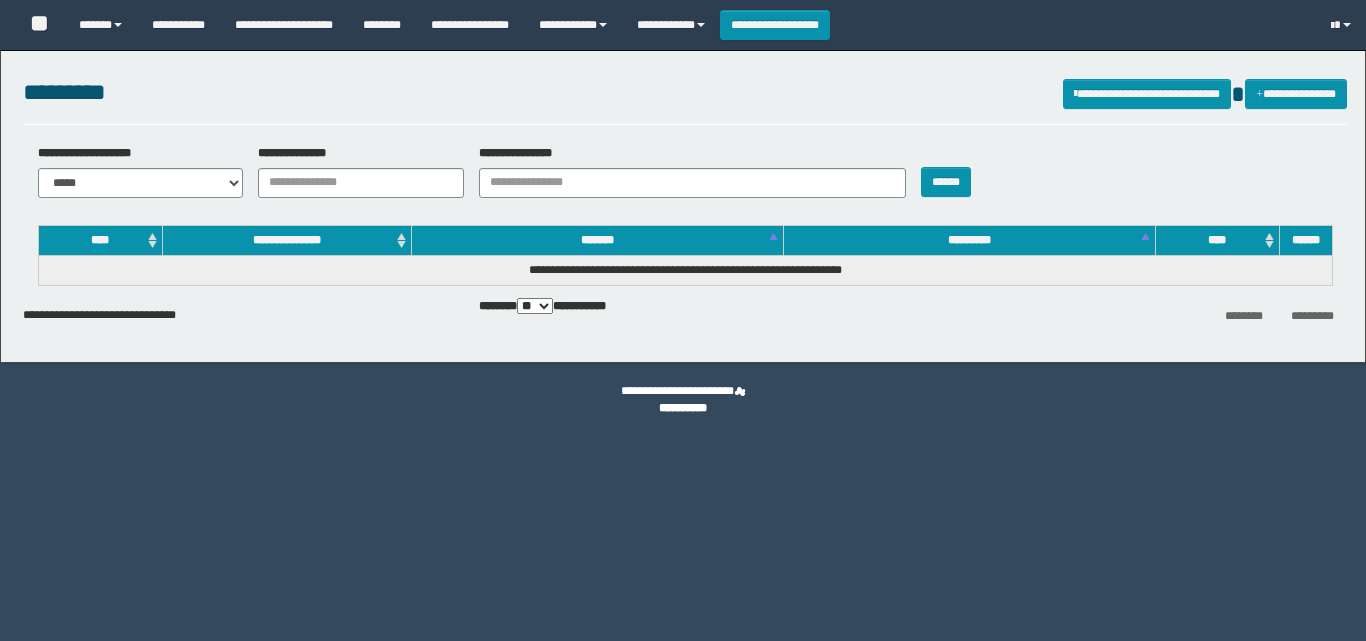 scroll, scrollTop: 0, scrollLeft: 0, axis: both 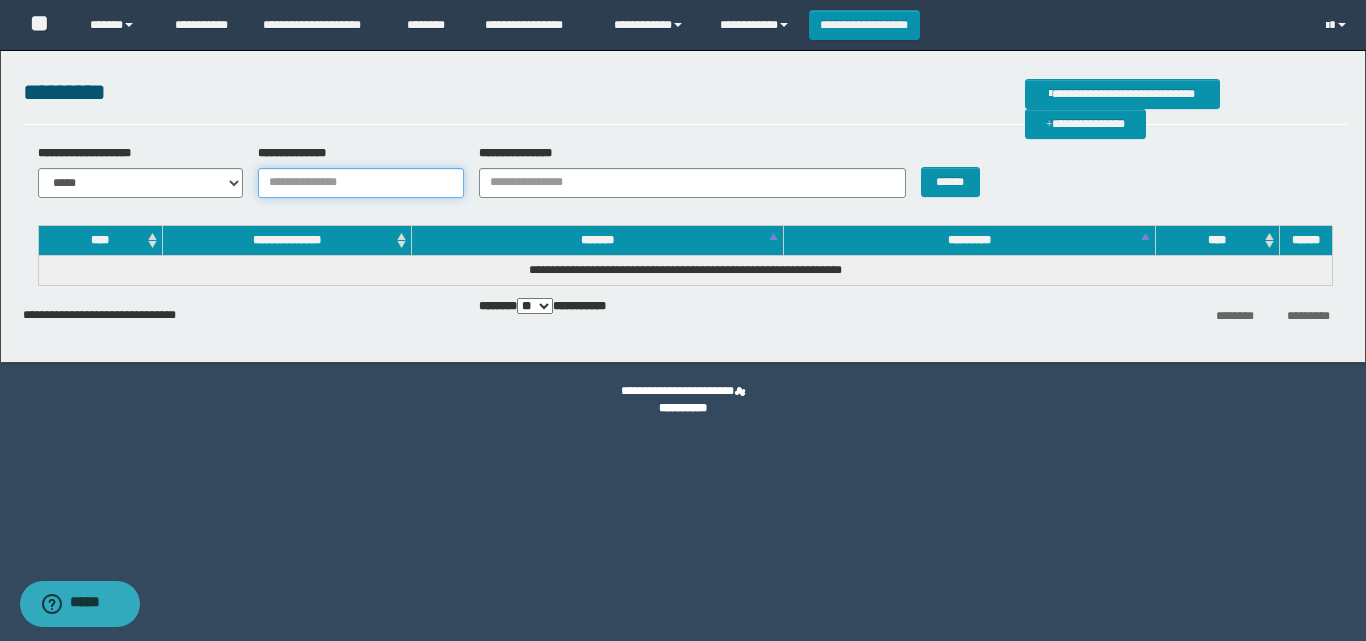 click on "**********" at bounding box center [361, 183] 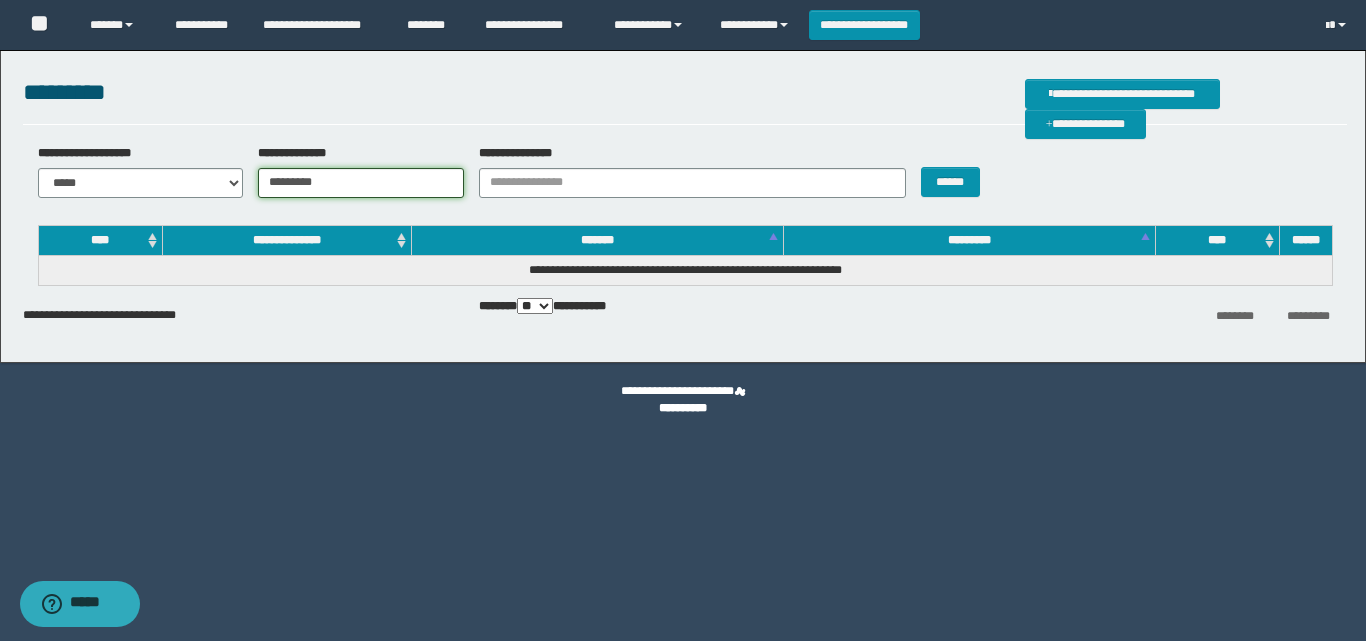 type on "********" 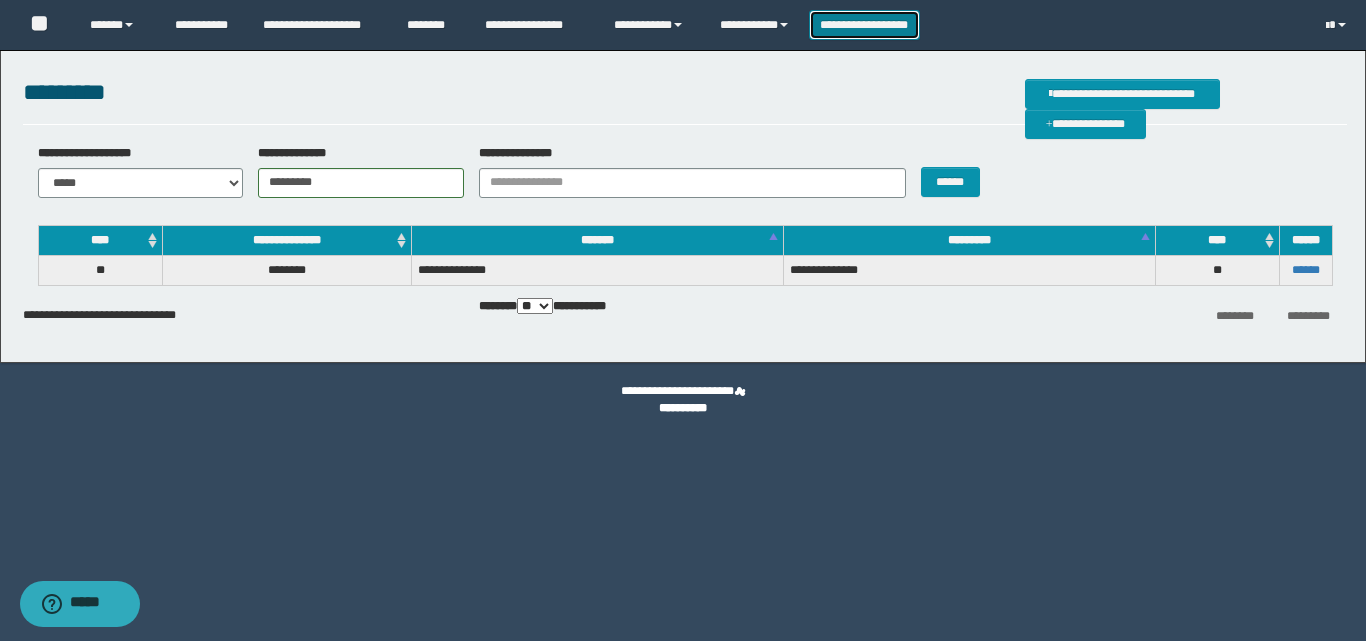 click on "**********" at bounding box center (864, 25) 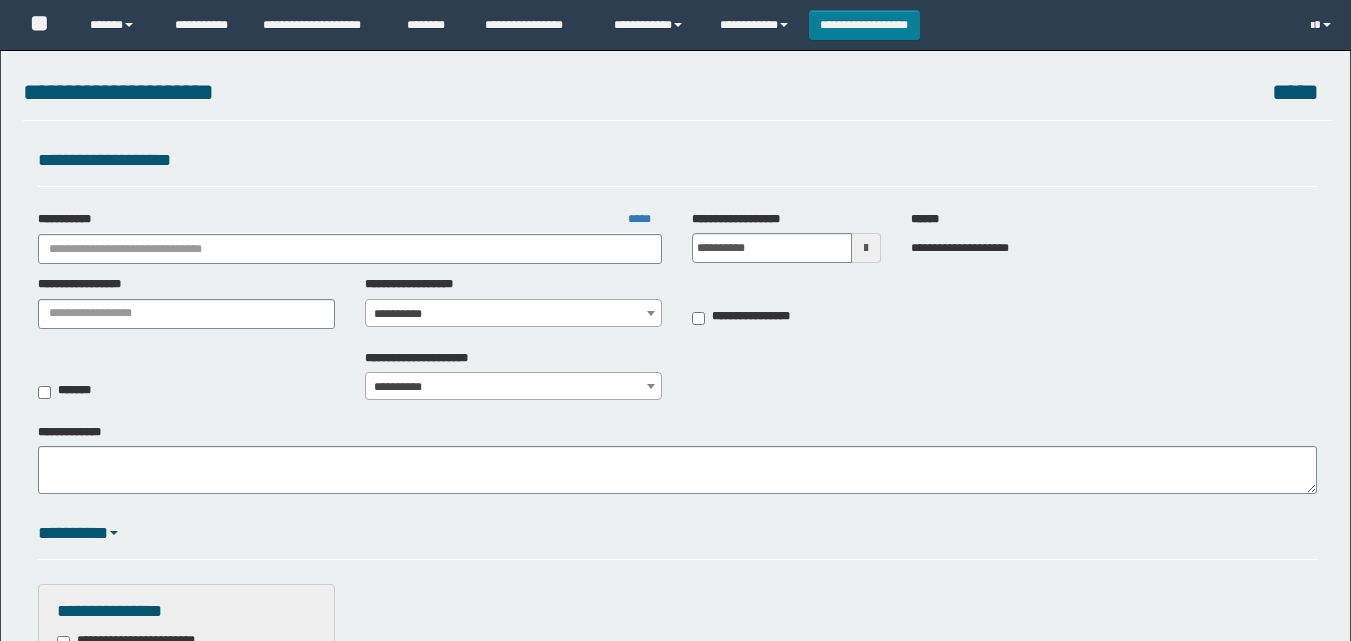 scroll, scrollTop: 0, scrollLeft: 0, axis: both 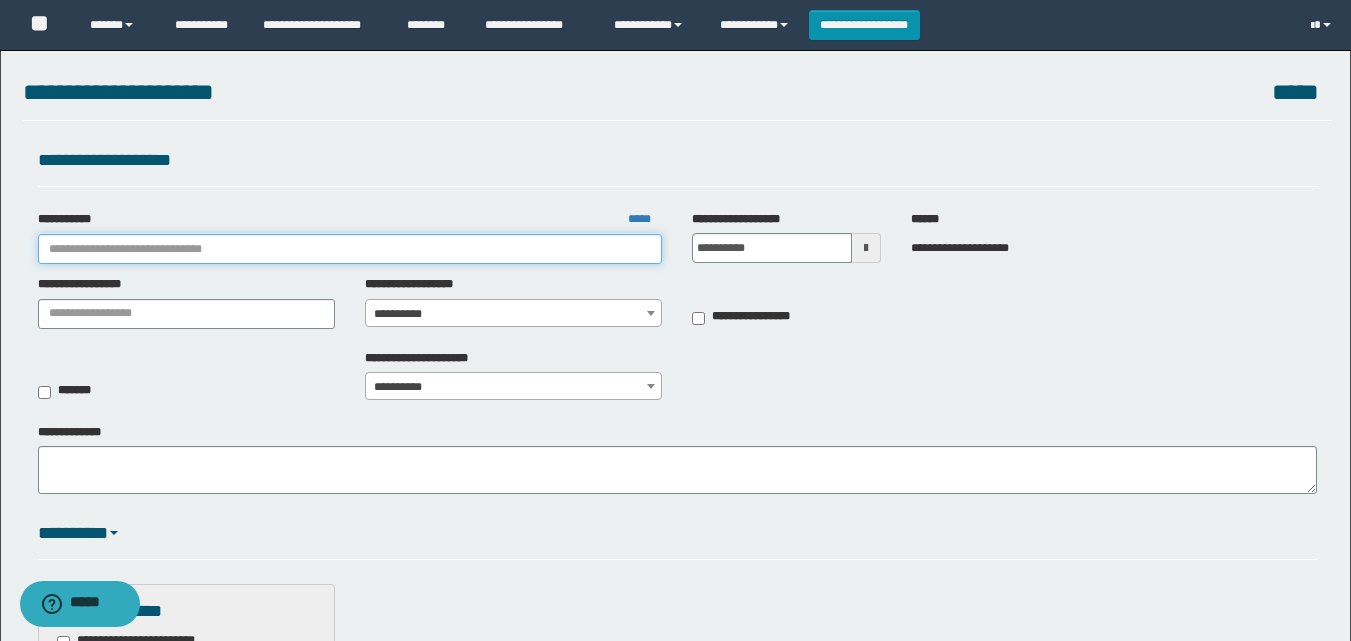 click on "**********" at bounding box center (350, 249) 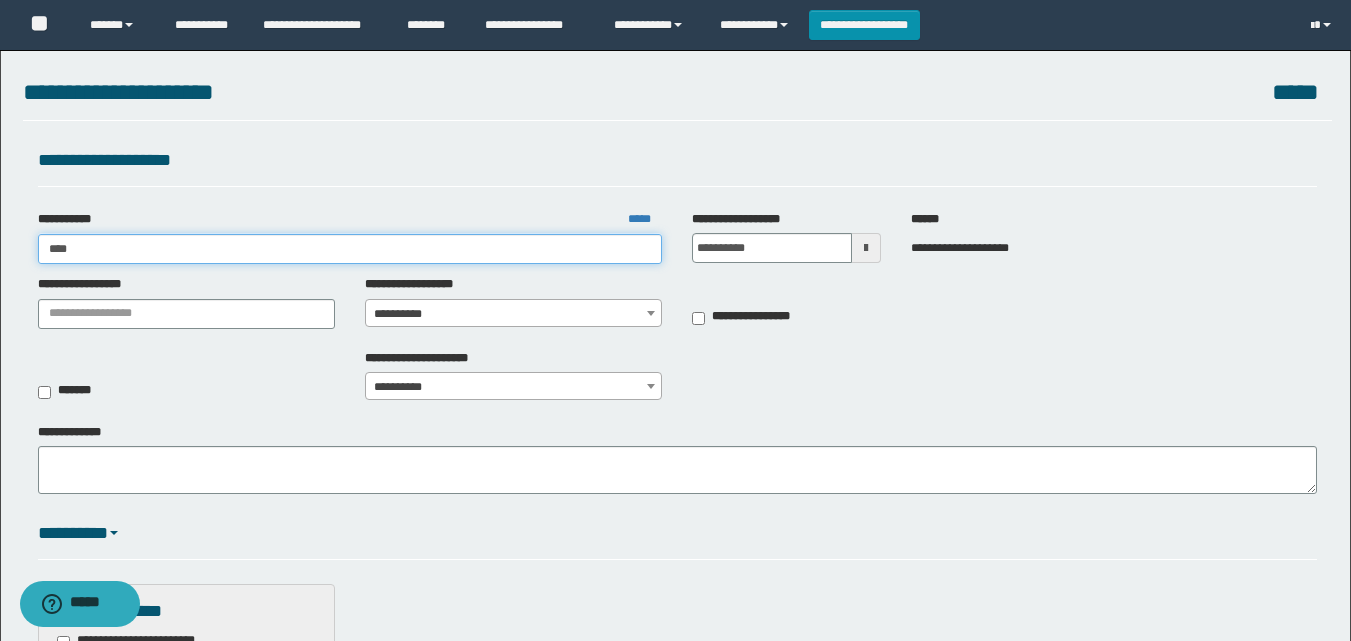 type on "*****" 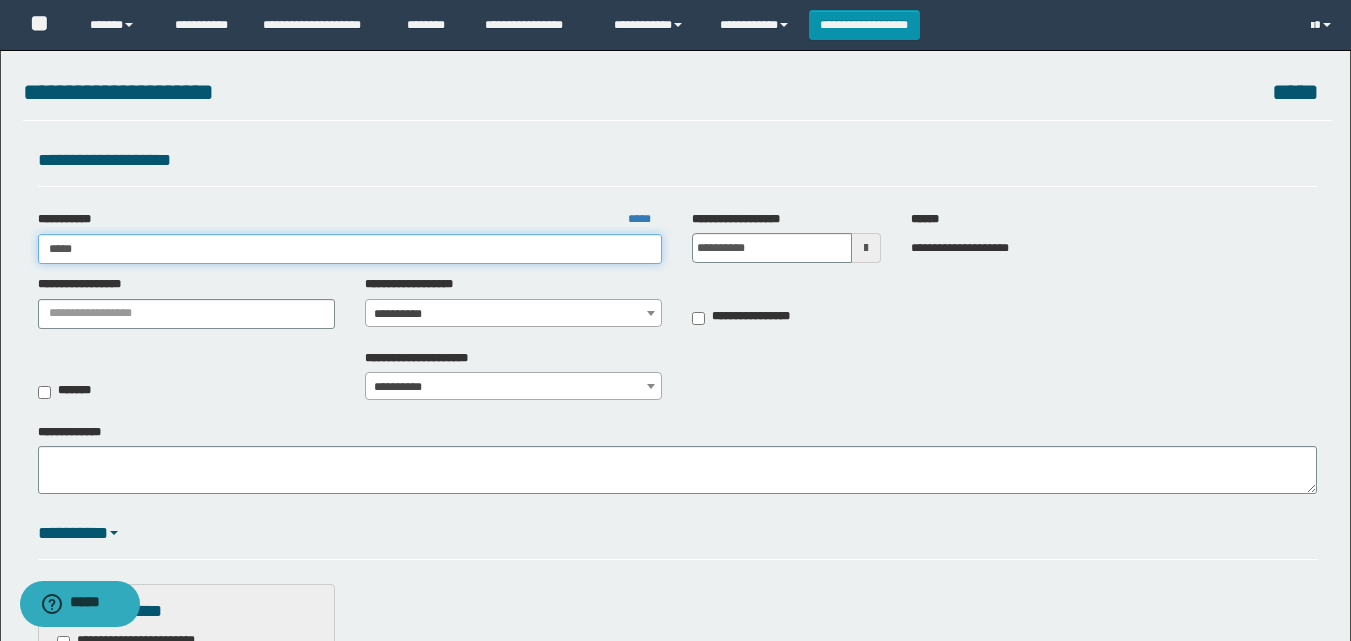 type on "*****" 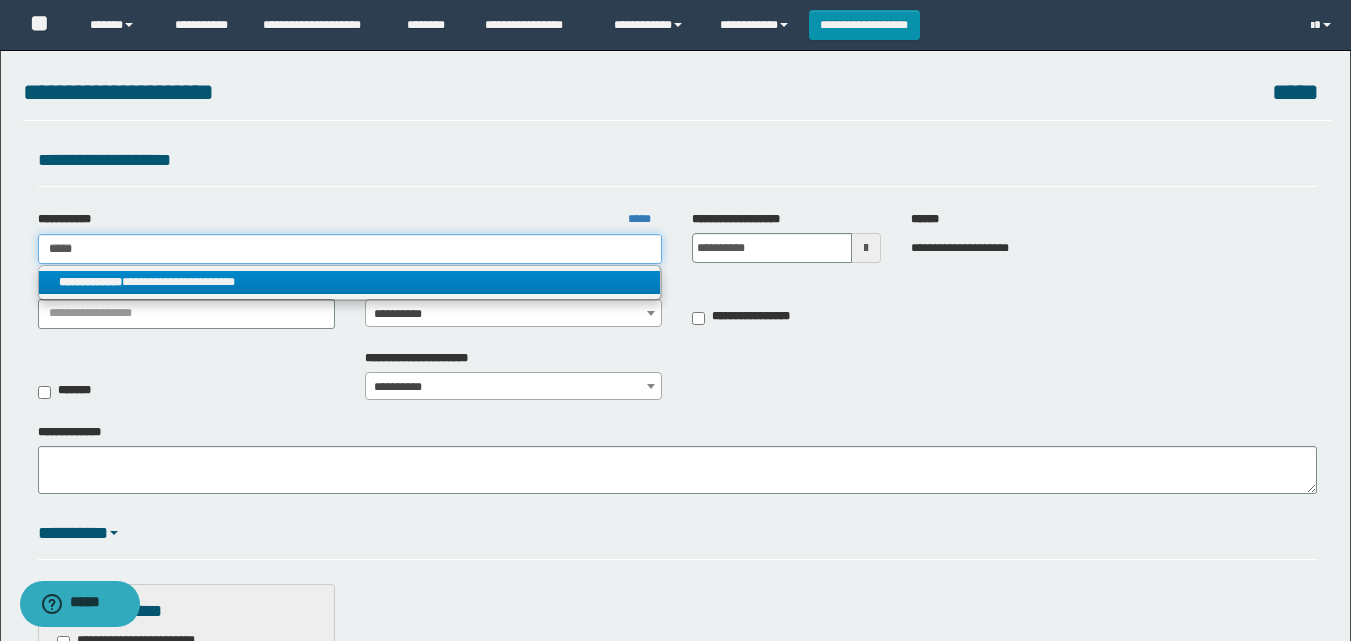 type on "*****" 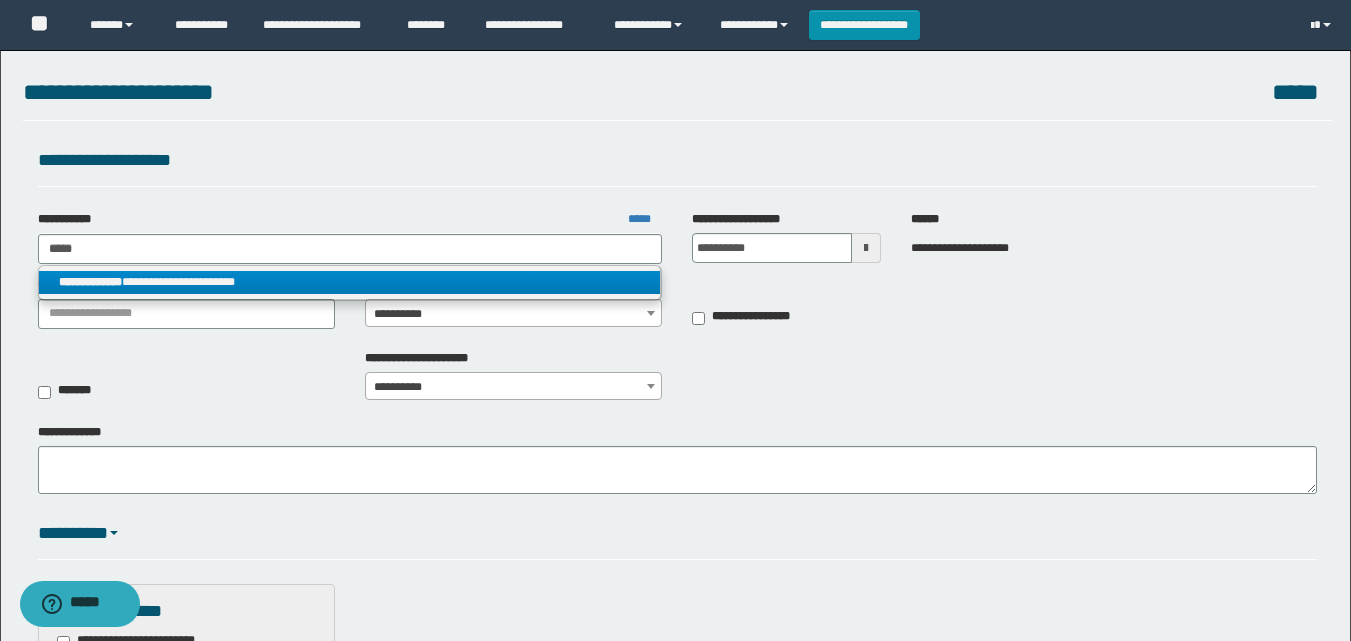 click on "**********" at bounding box center [350, 282] 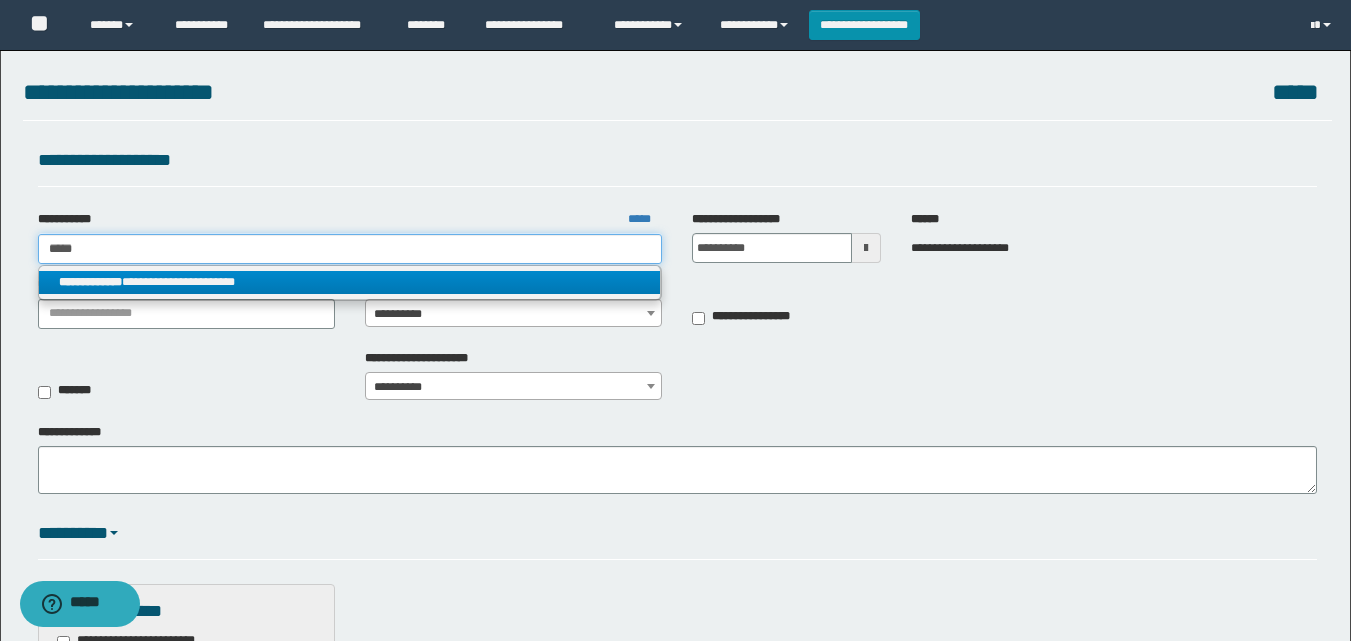 type 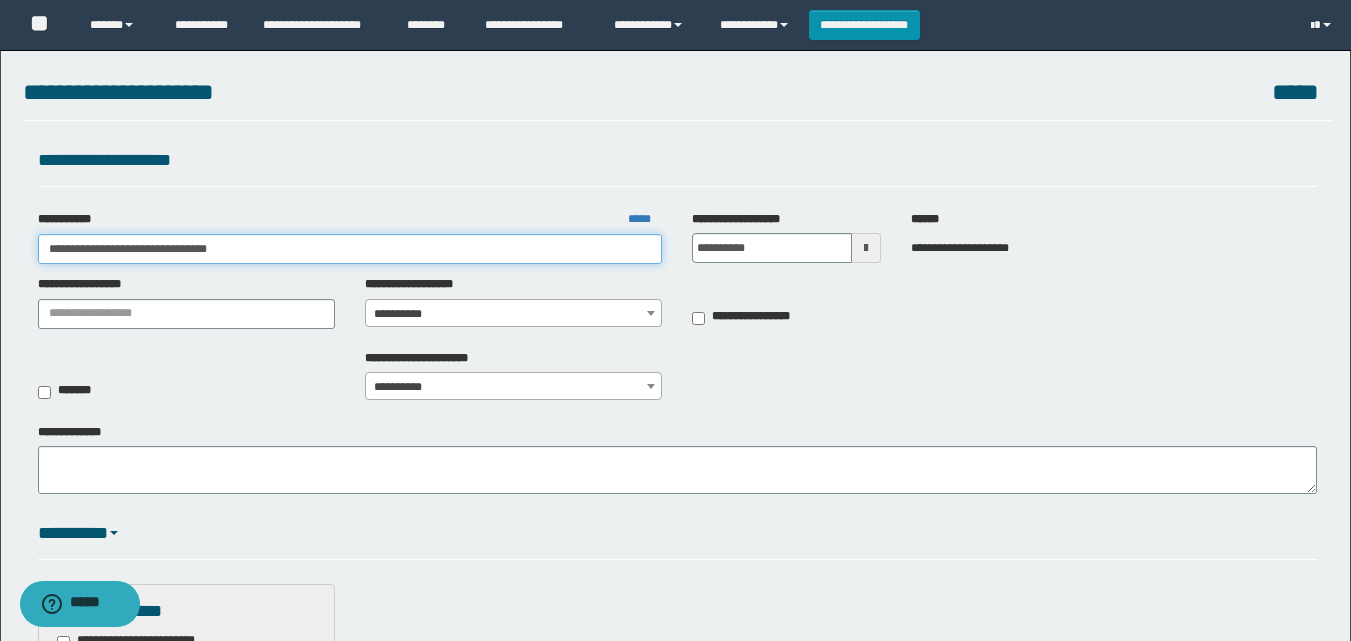 drag, startPoint x: 262, startPoint y: 248, endPoint x: 122, endPoint y: 243, distance: 140.08926 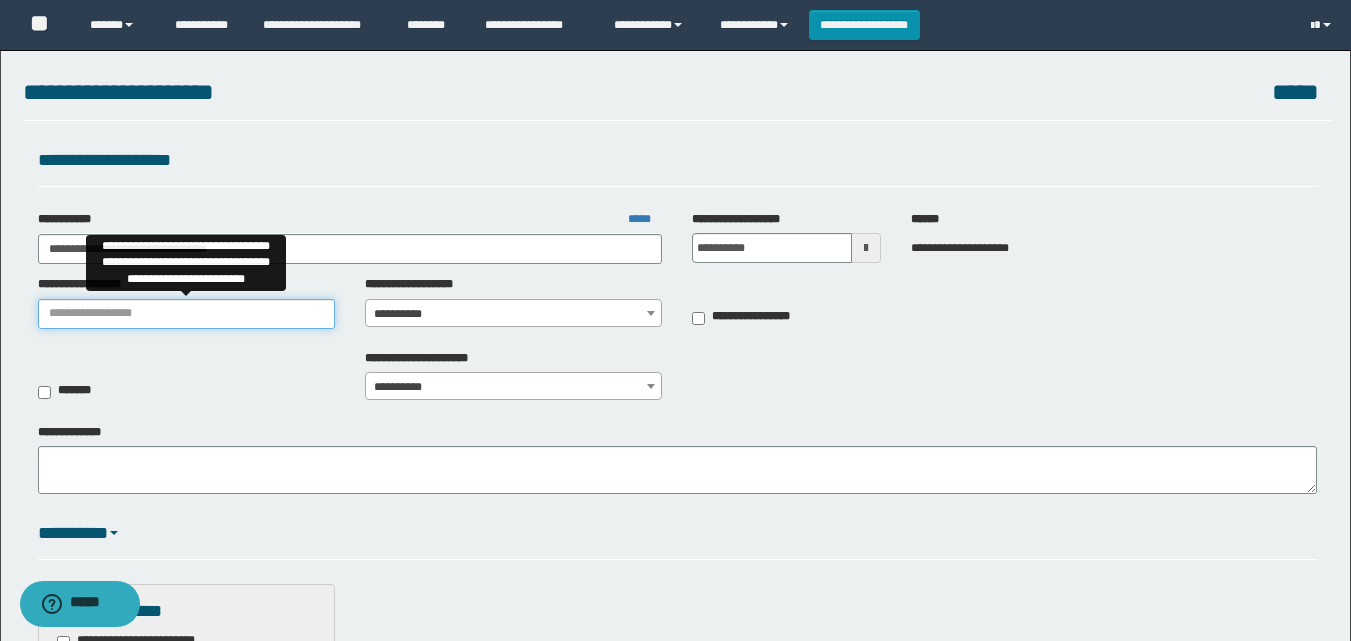 drag, startPoint x: 139, startPoint y: 321, endPoint x: 130, endPoint y: 314, distance: 11.401754 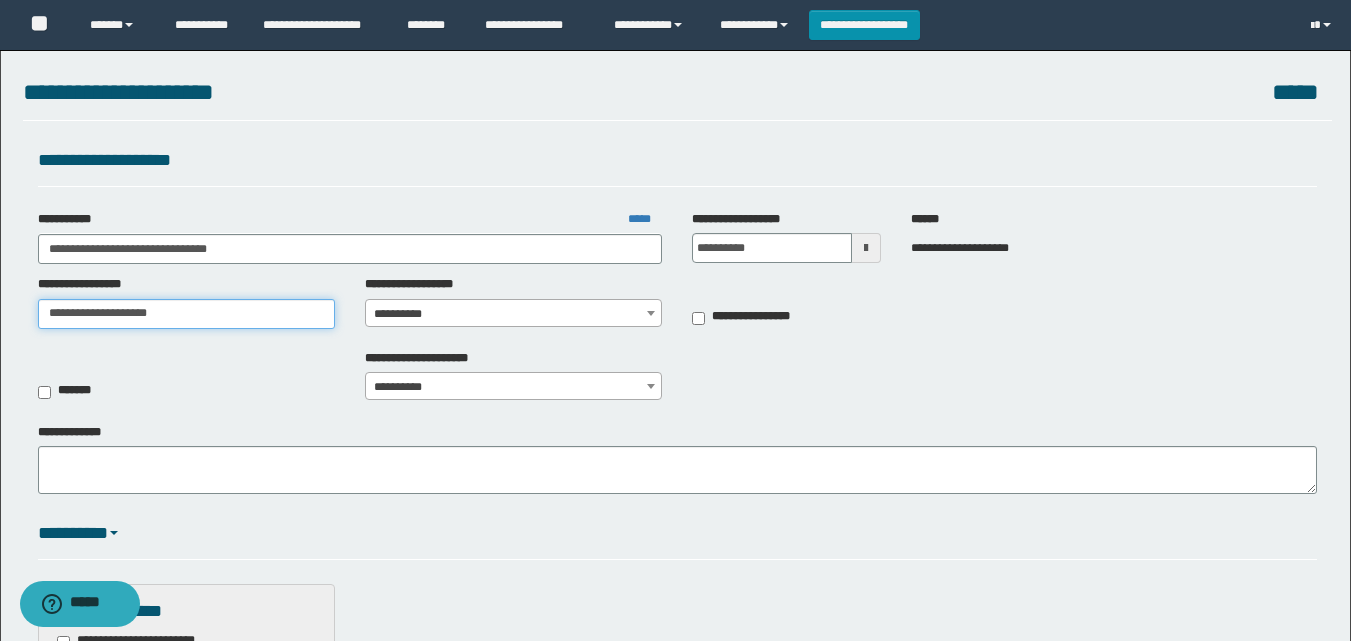 type on "**********" 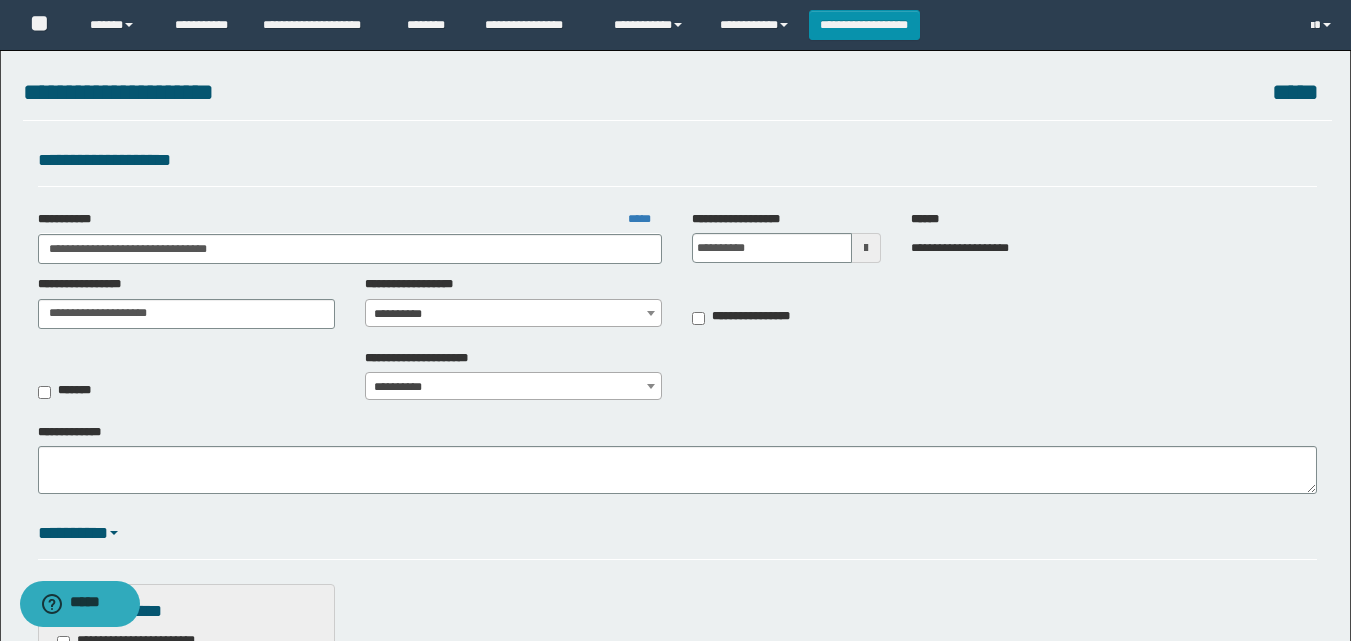 click on "**********" at bounding box center (513, 314) 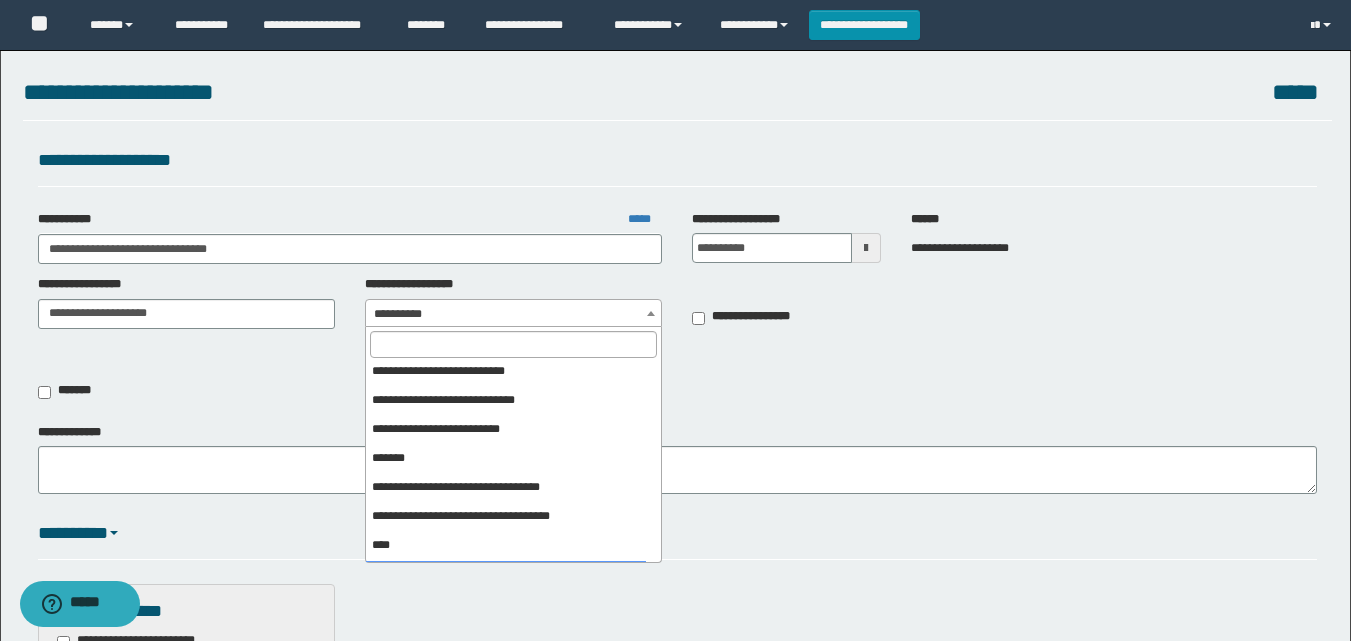 scroll, scrollTop: 333, scrollLeft: 0, axis: vertical 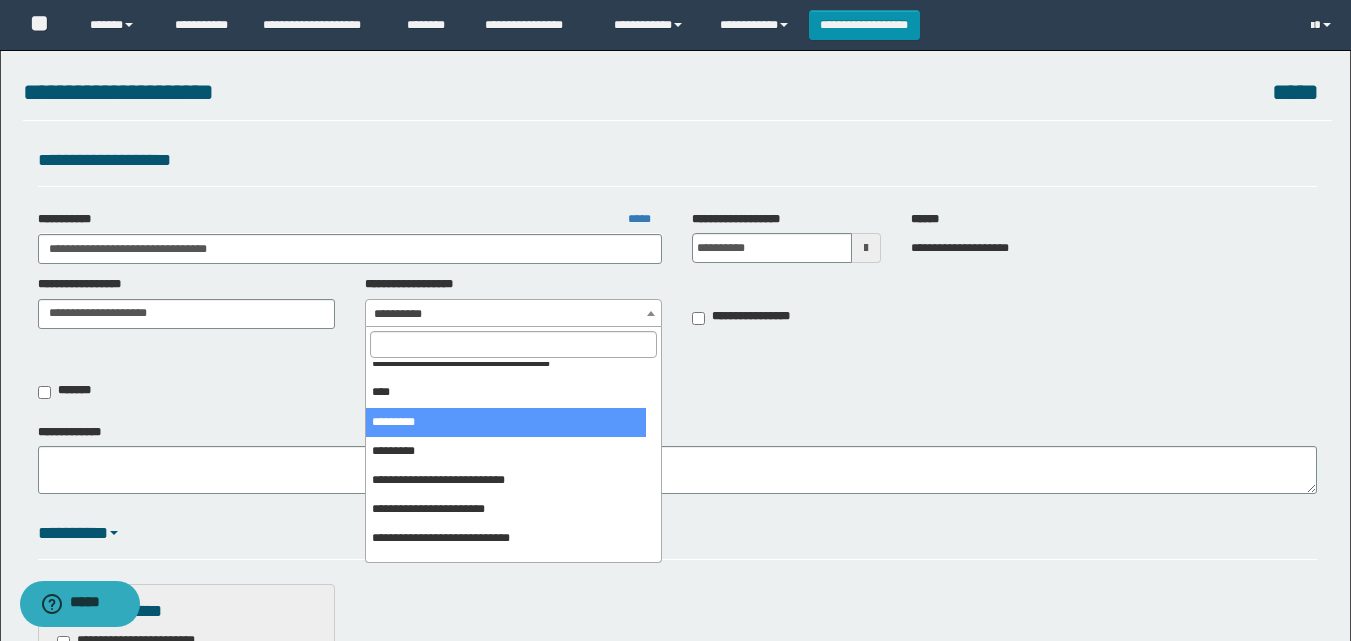select on "***" 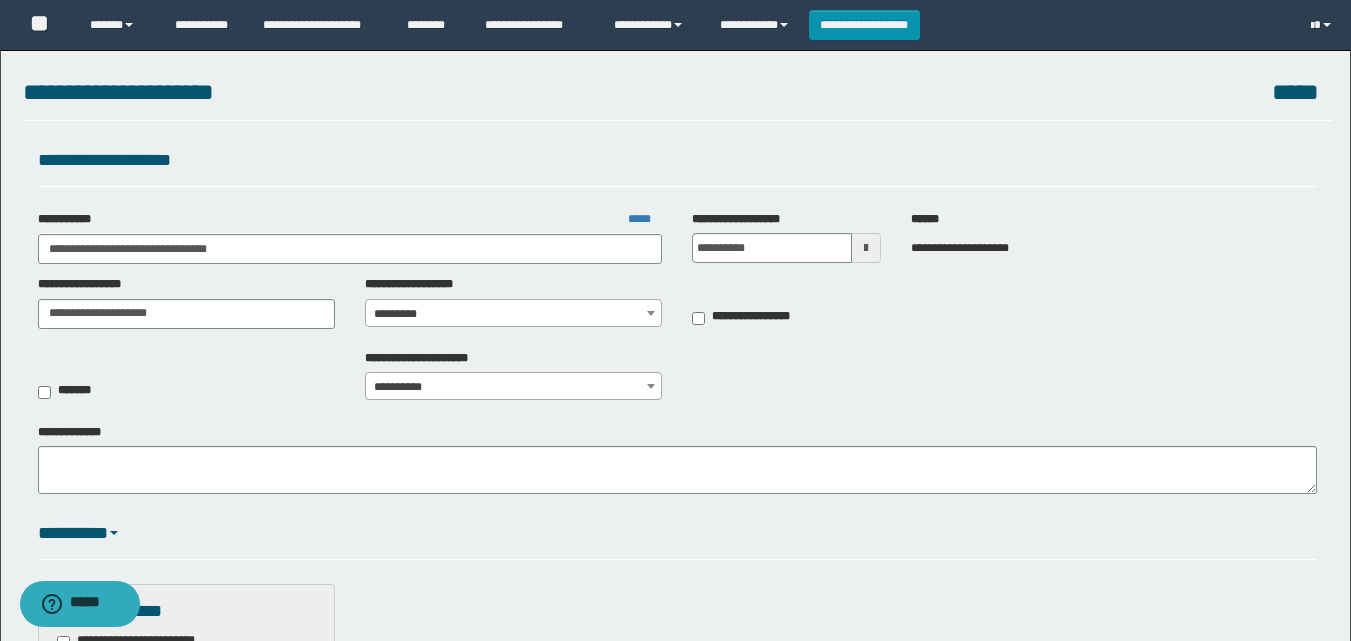click on "**********" at bounding box center [513, 387] 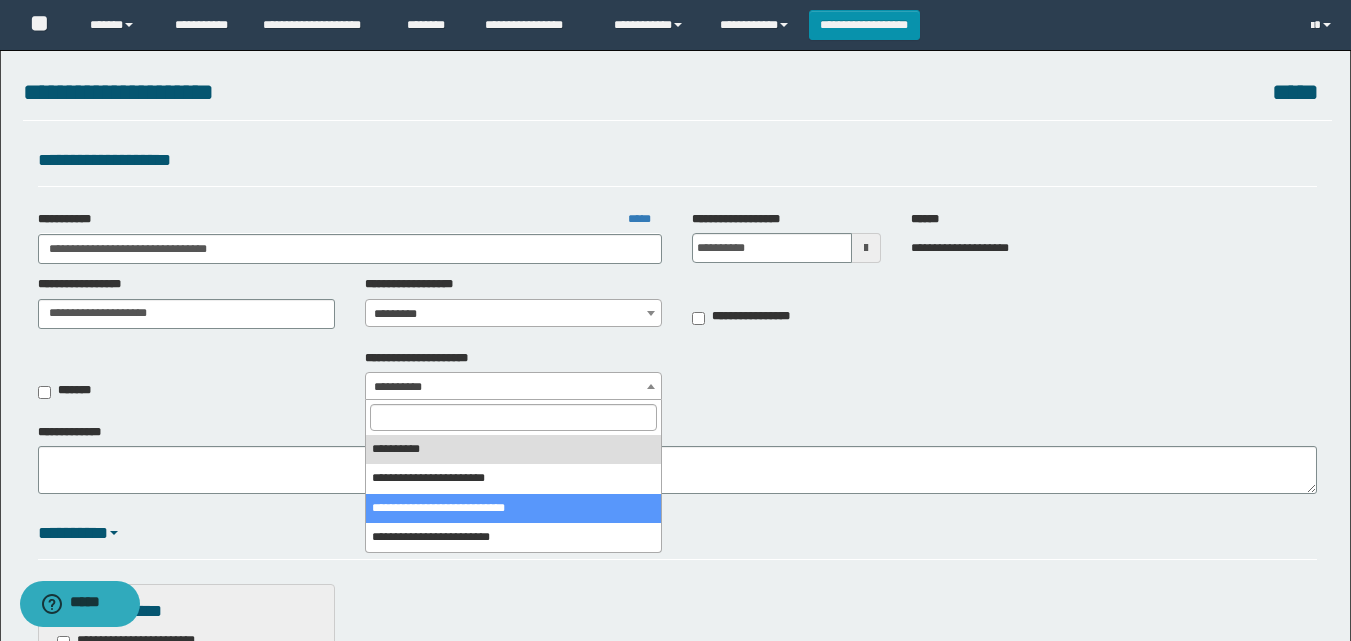select on "*" 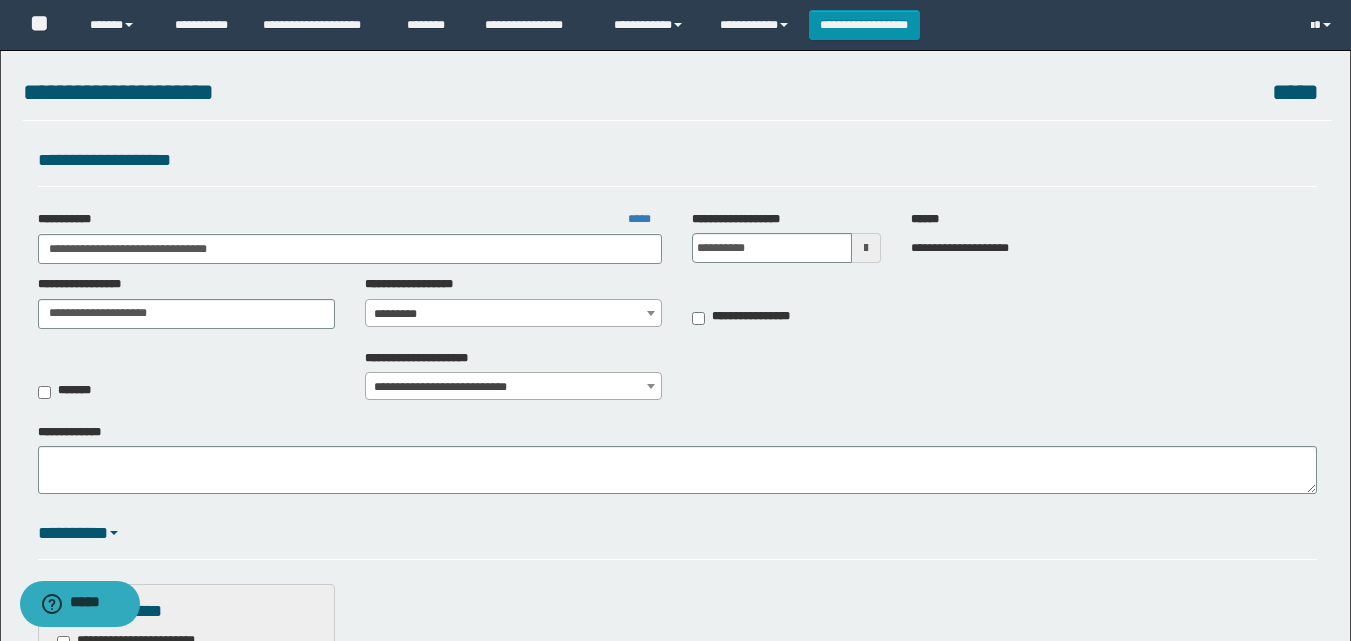 click on "*******" at bounding box center [70, 392] 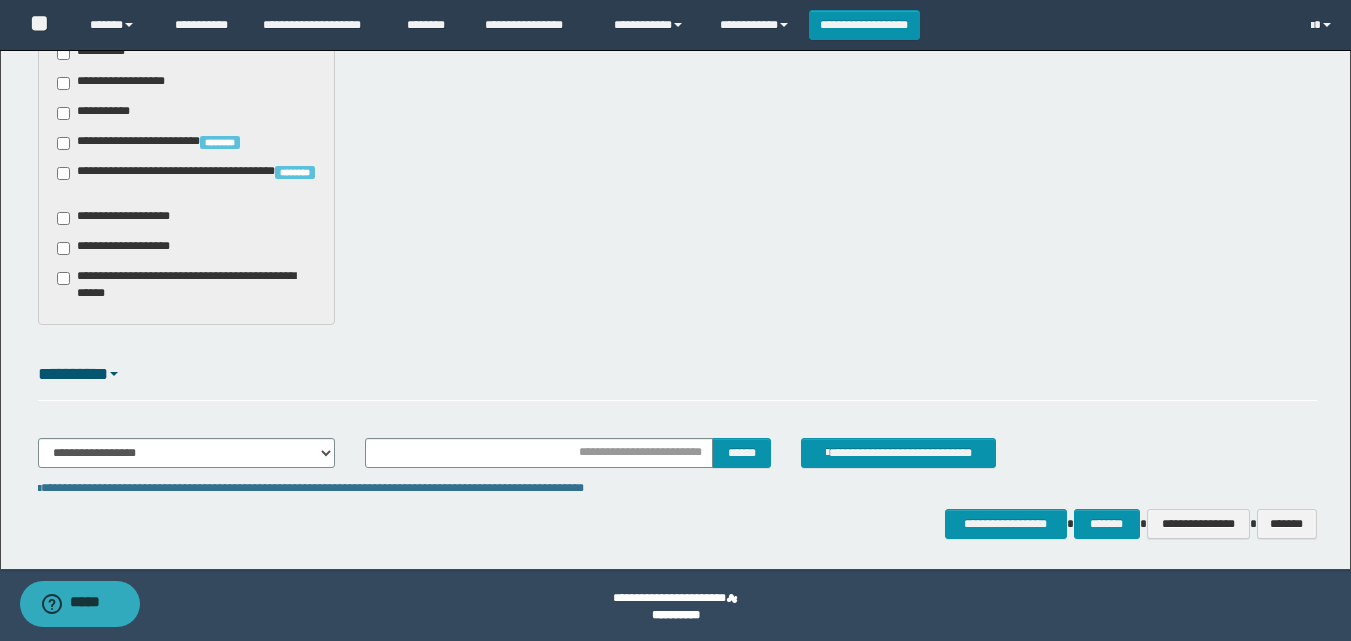 scroll, scrollTop: 891, scrollLeft: 0, axis: vertical 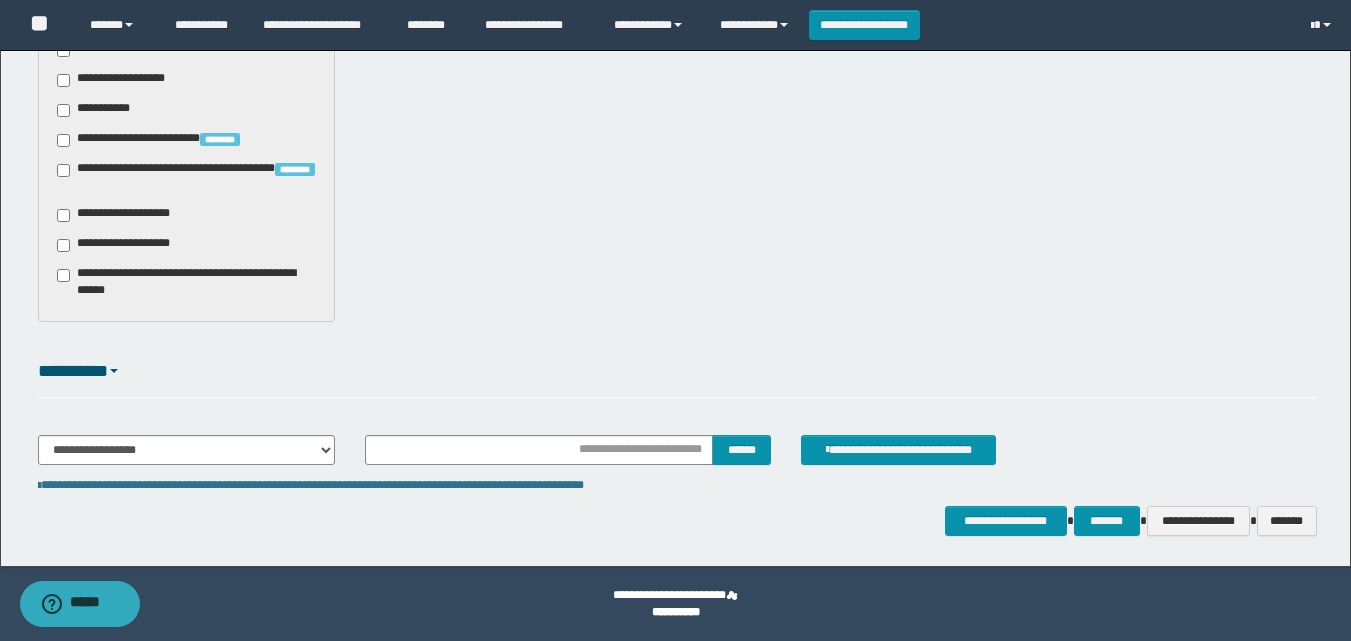click on "**********" at bounding box center [186, 282] 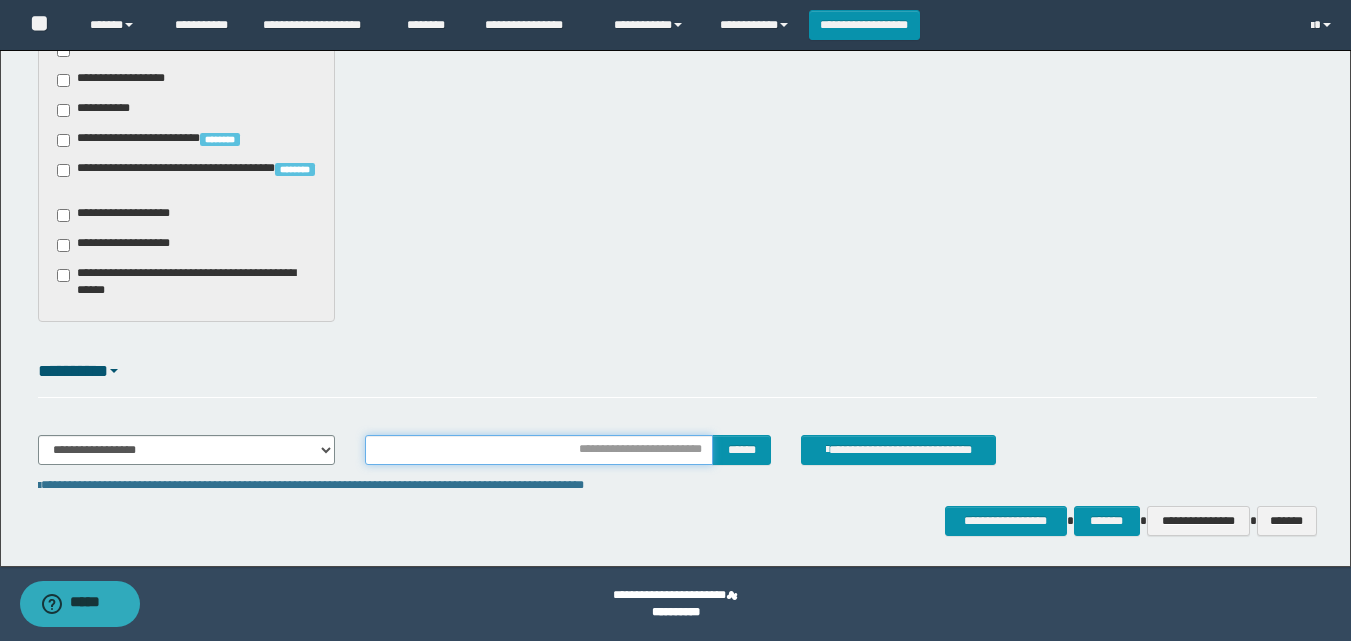 click at bounding box center [539, 450] 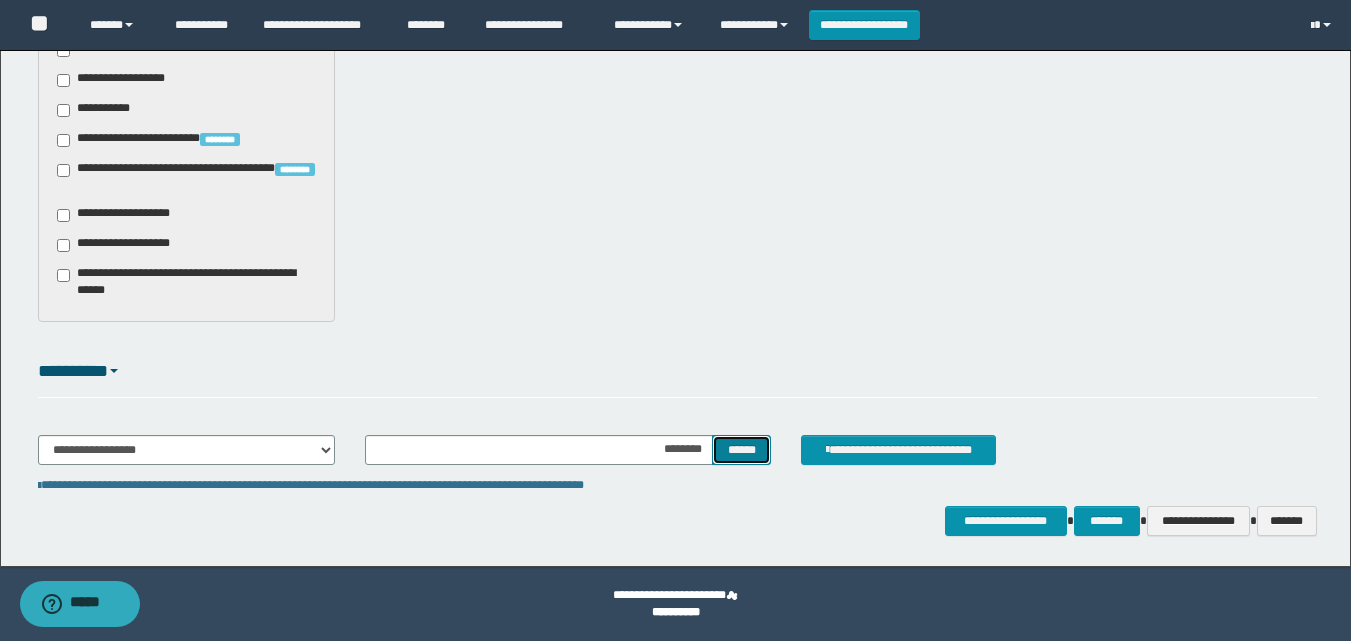 click on "******" at bounding box center [741, 450] 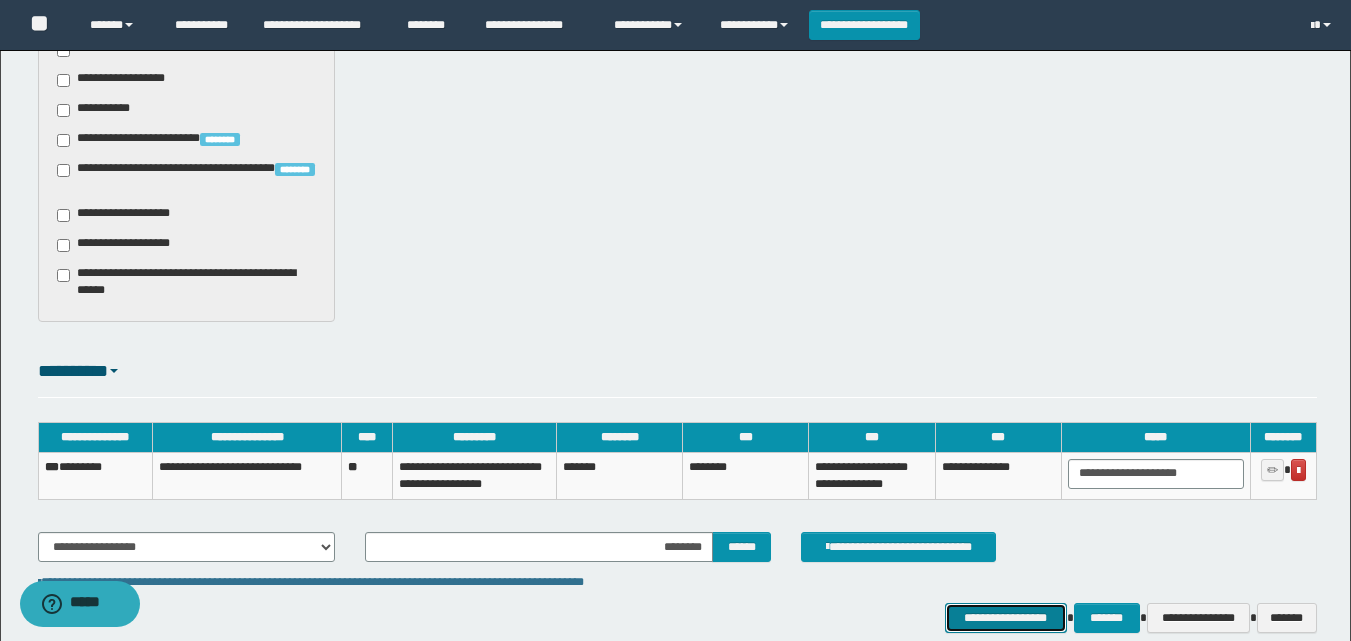click on "**********" at bounding box center (1006, 618) 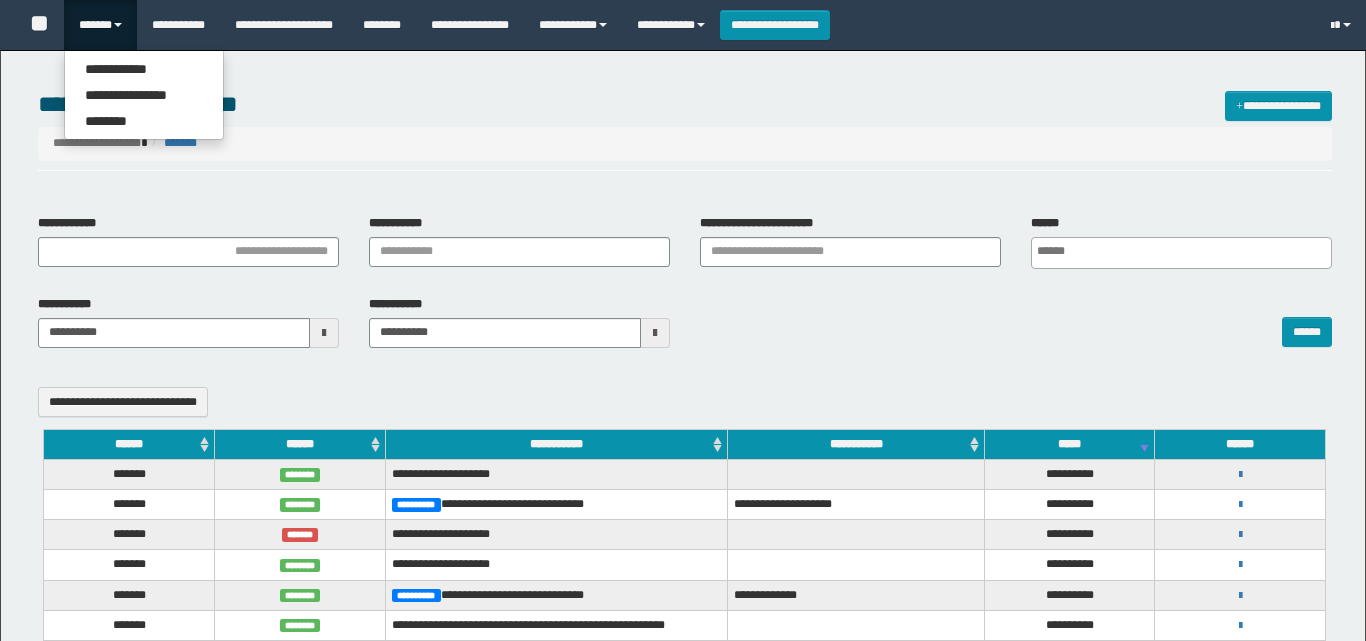 select 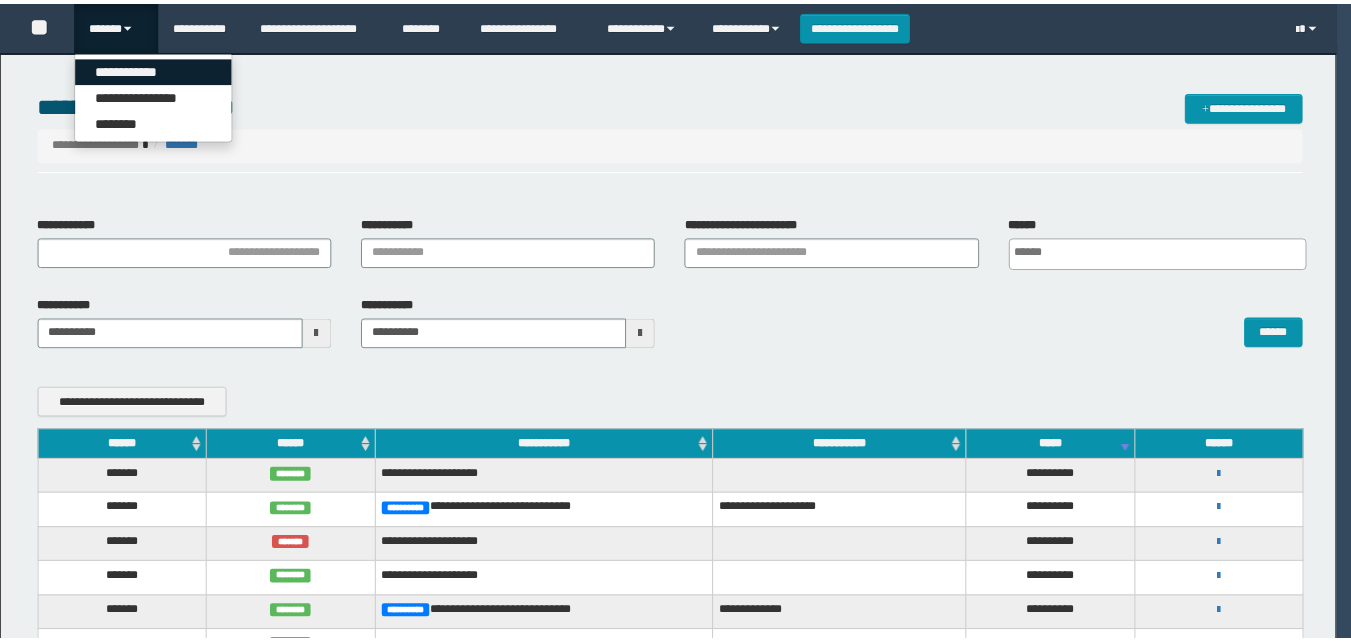 scroll, scrollTop: 0, scrollLeft: 0, axis: both 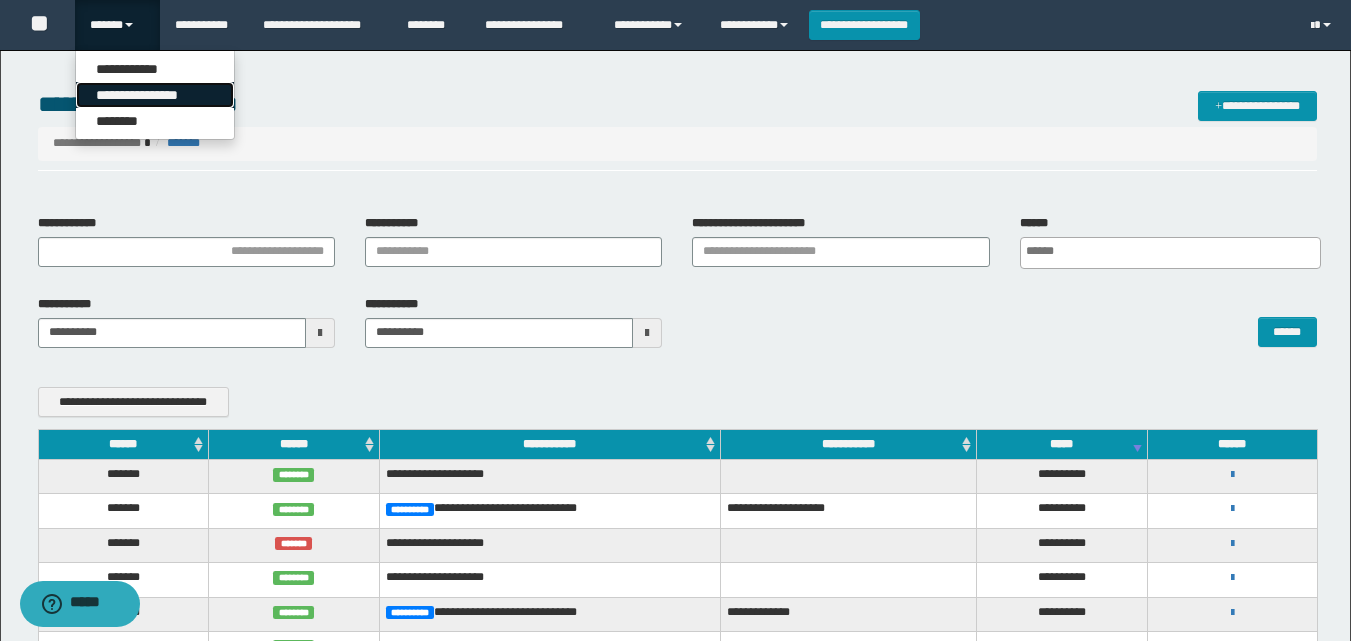 click on "**********" at bounding box center (155, 95) 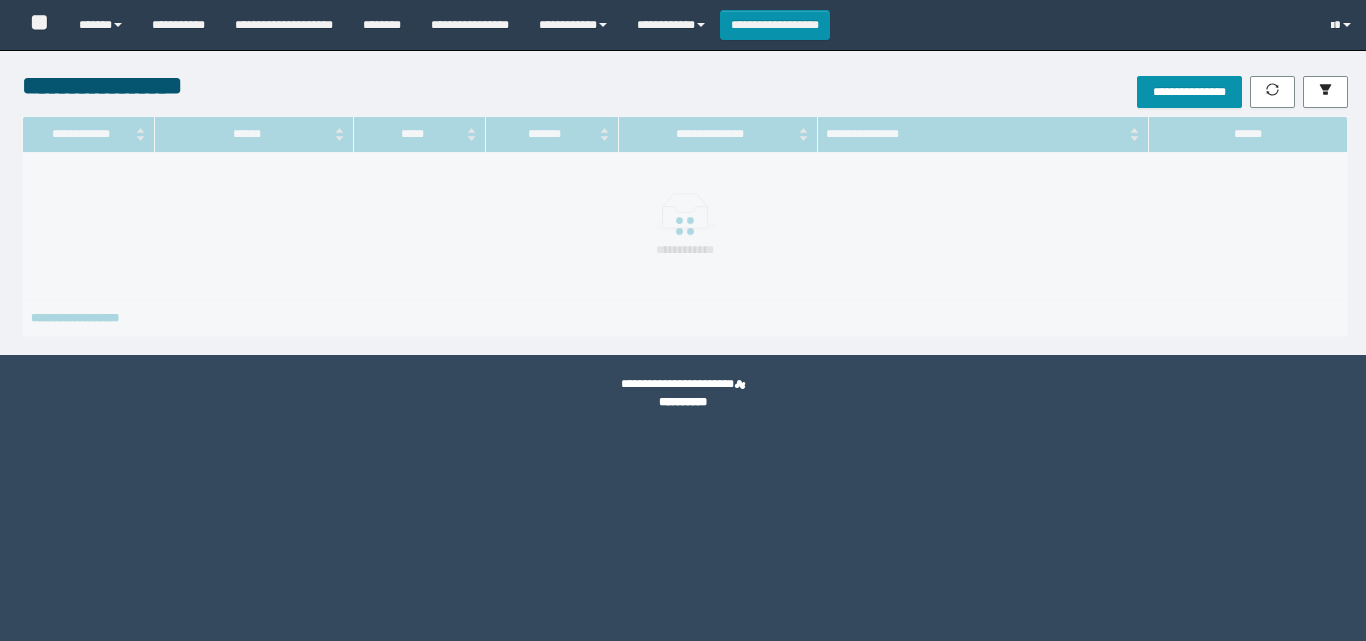 scroll, scrollTop: 0, scrollLeft: 0, axis: both 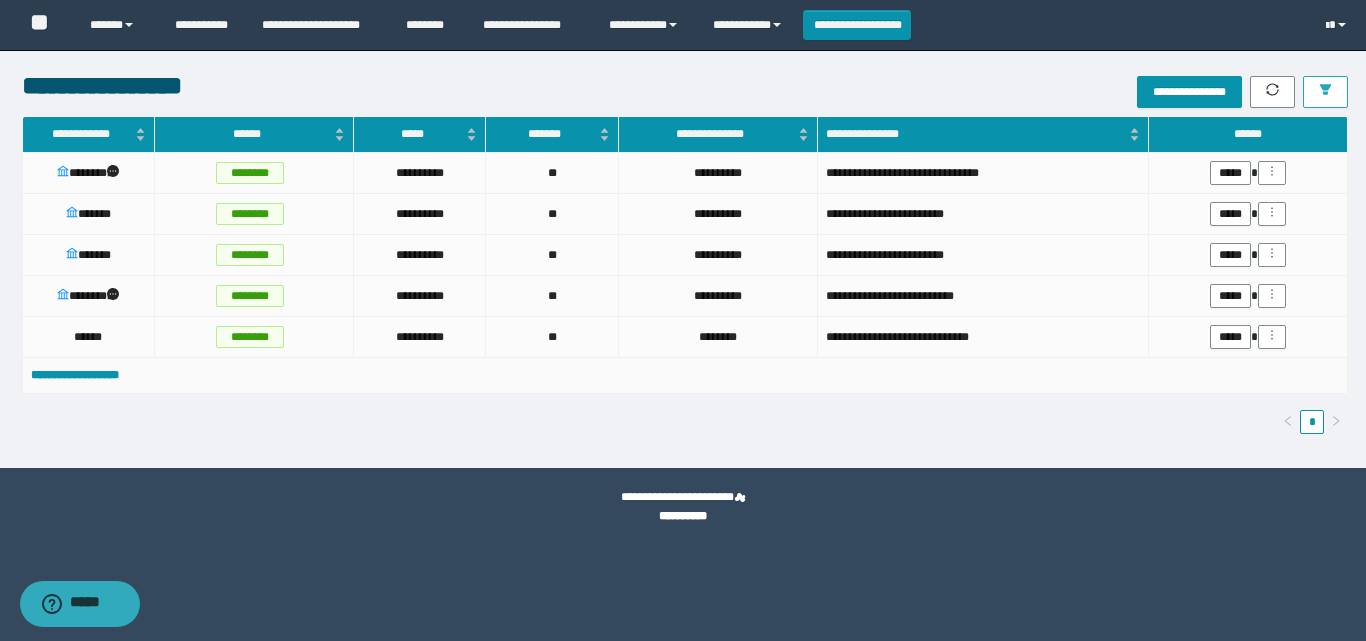 click 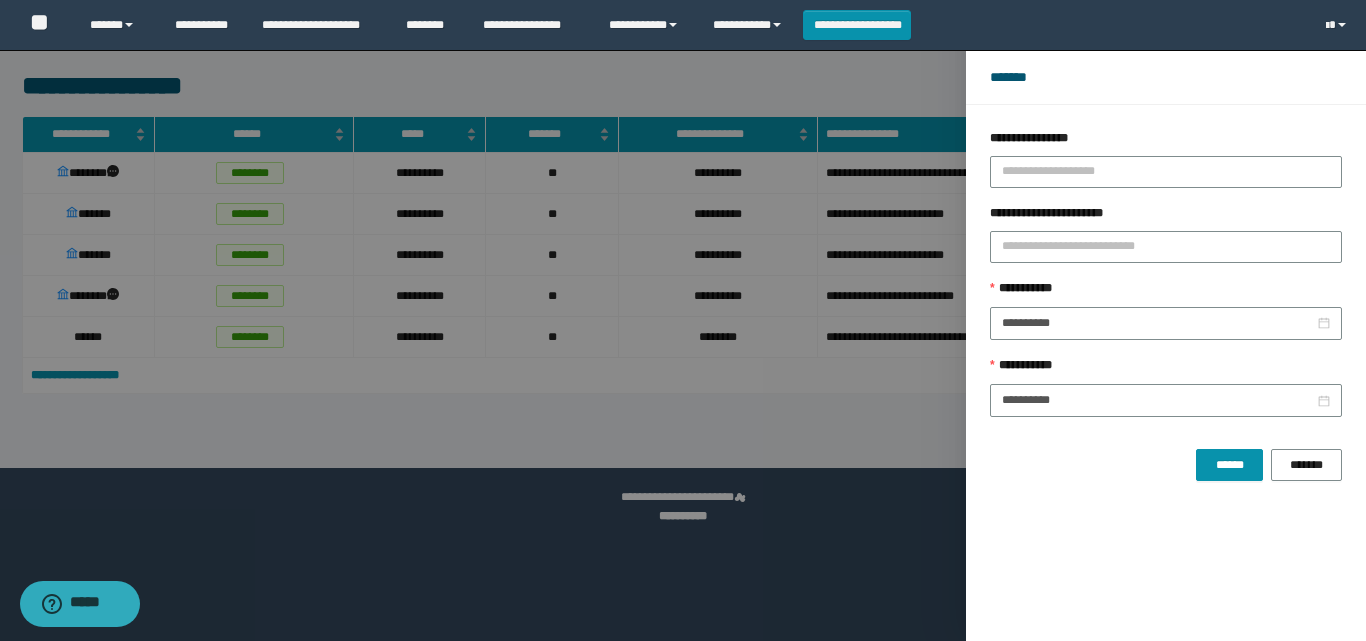 click at bounding box center [683, 320] 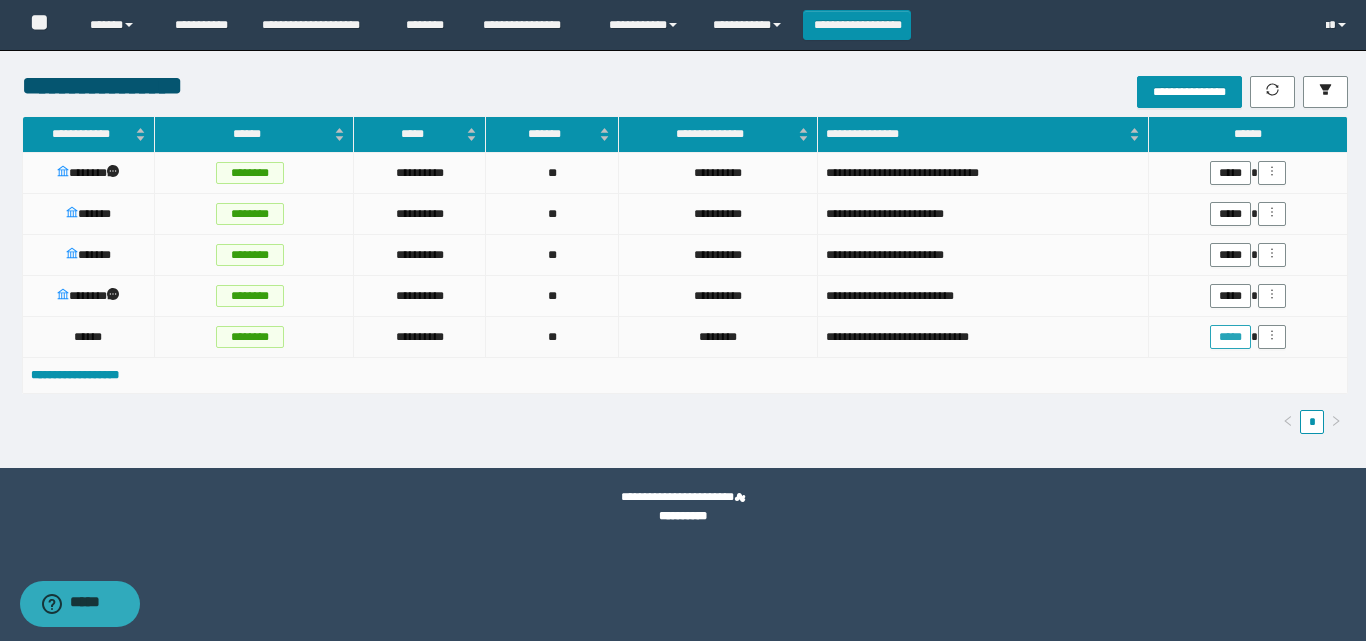 click on "*****" at bounding box center [1230, 337] 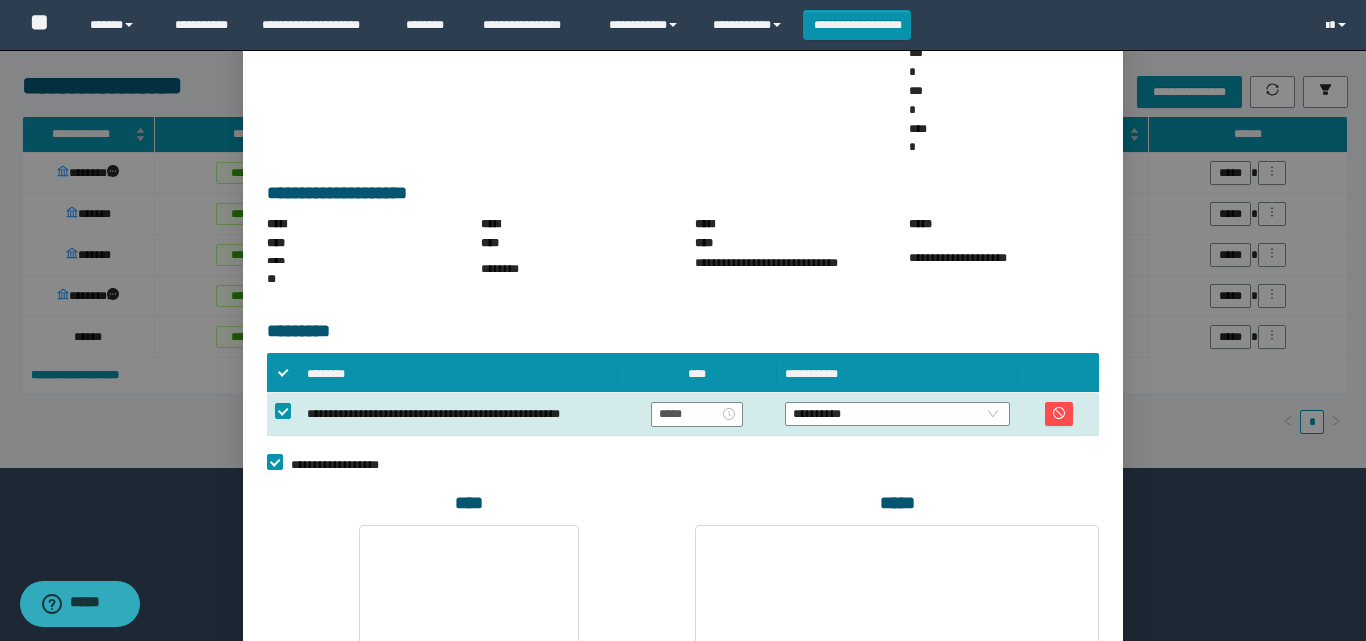 scroll, scrollTop: 417, scrollLeft: 0, axis: vertical 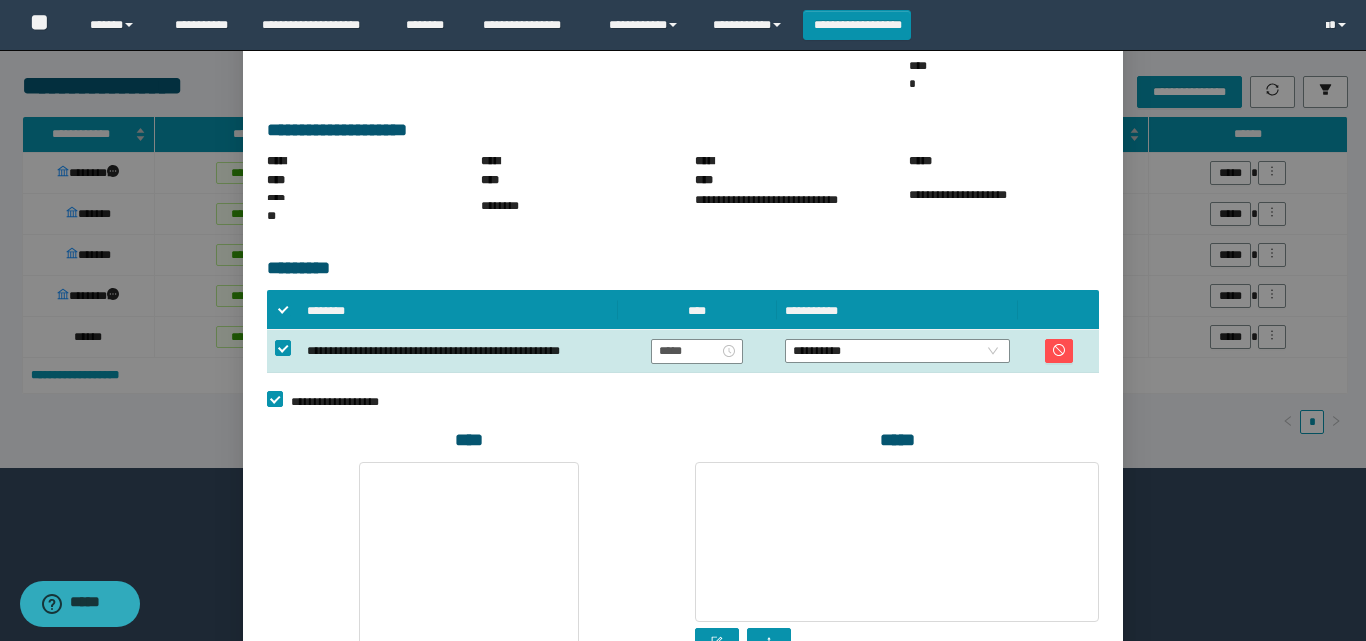 click on "**********" at bounding box center [897, 351] 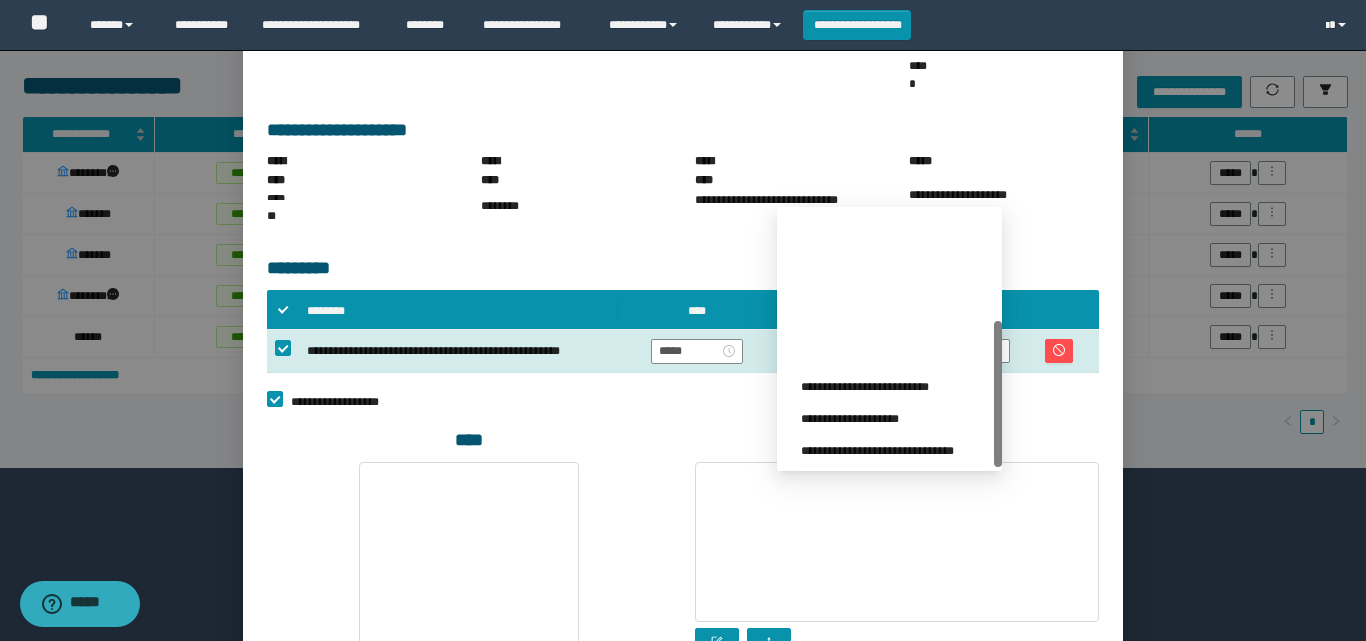 scroll, scrollTop: 192, scrollLeft: 0, axis: vertical 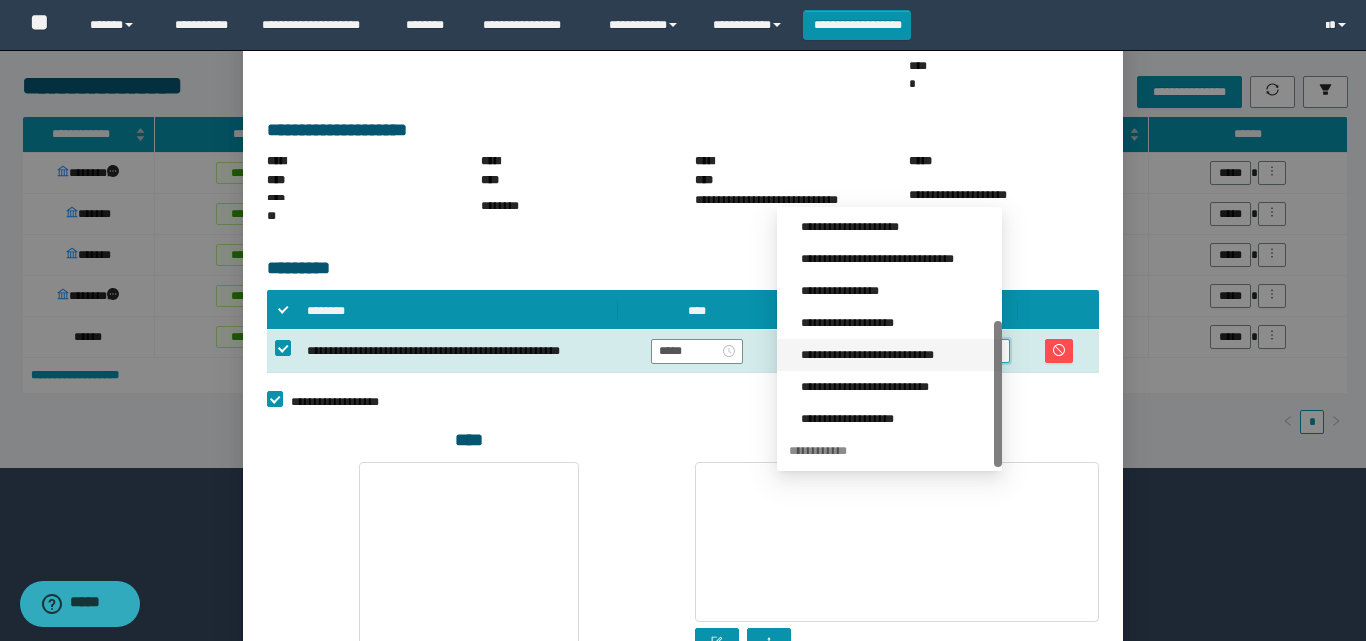 click on "**********" at bounding box center [895, 355] 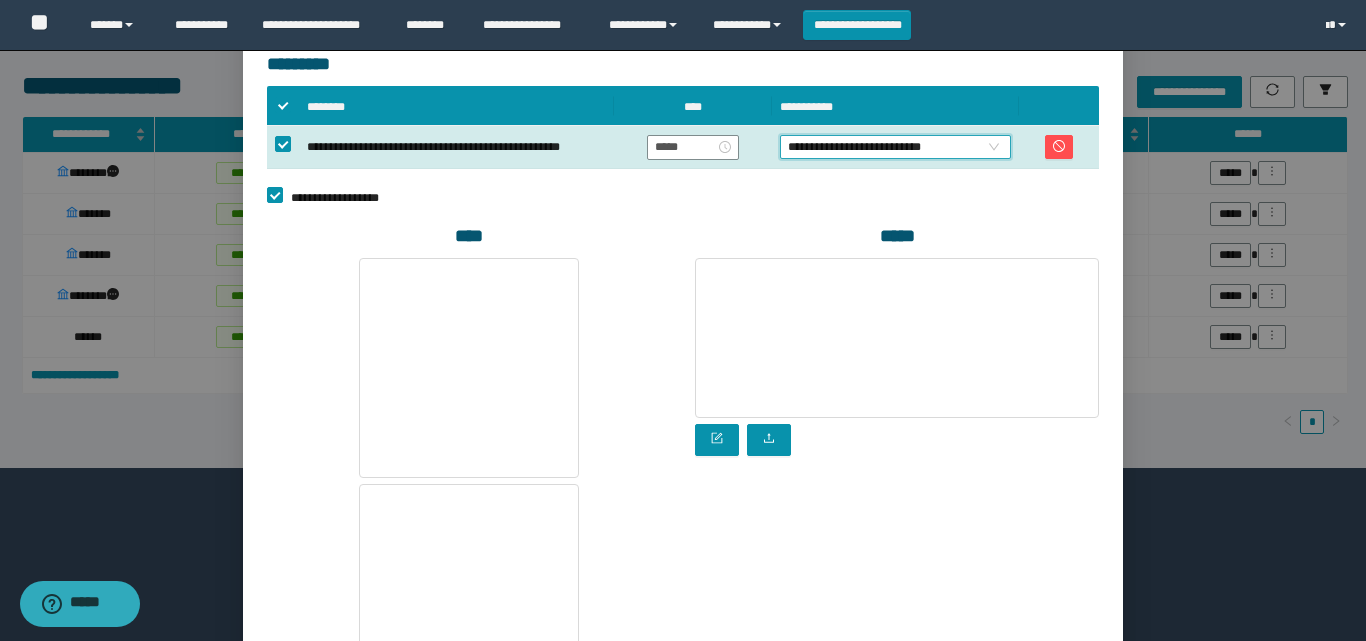 scroll, scrollTop: 684, scrollLeft: 0, axis: vertical 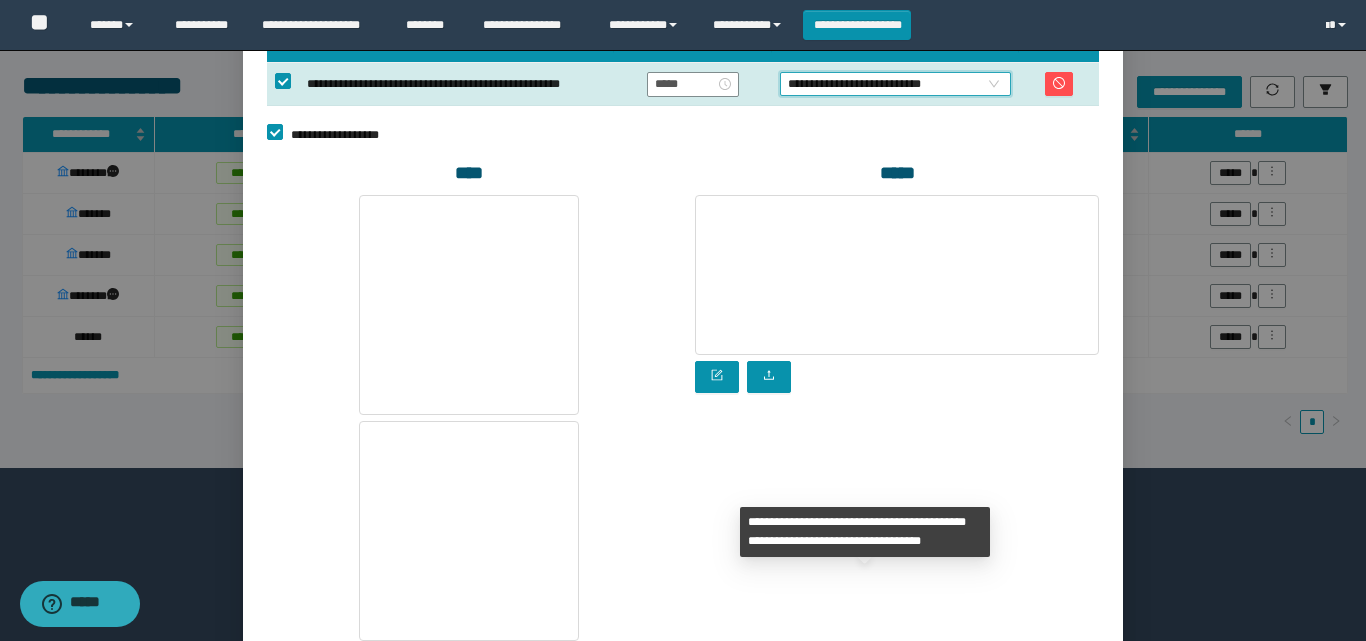 click on "**********" at bounding box center (977, 747) 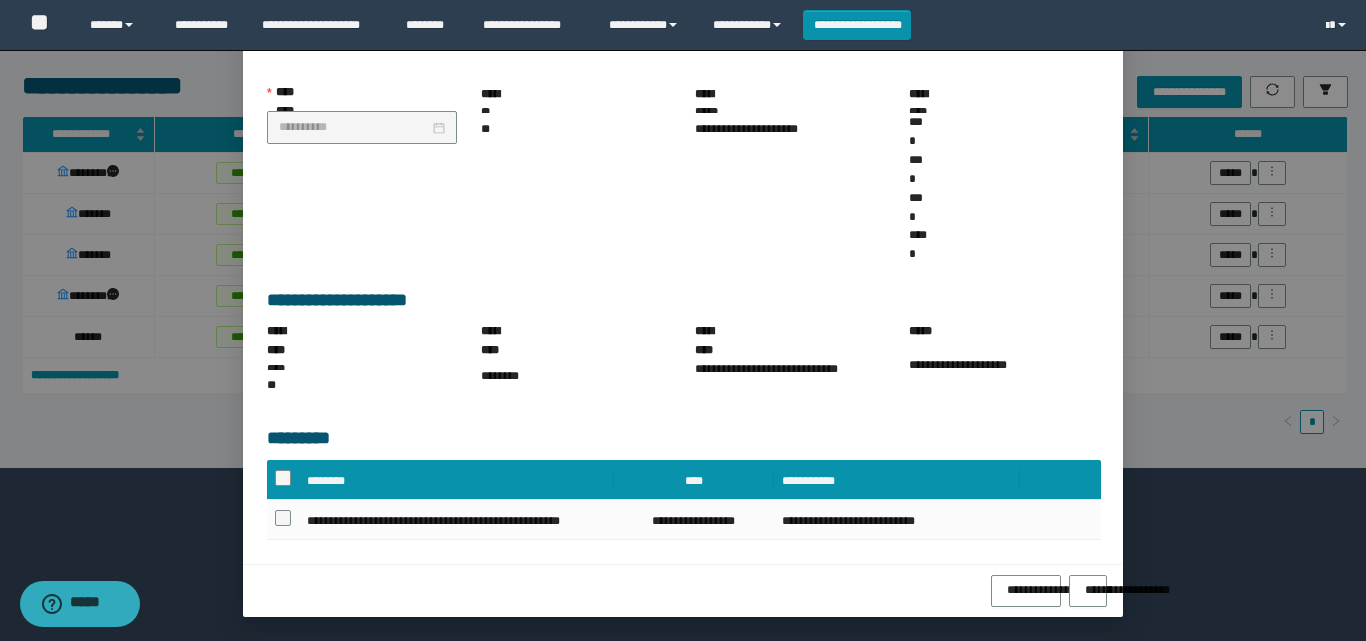 scroll, scrollTop: 139, scrollLeft: 0, axis: vertical 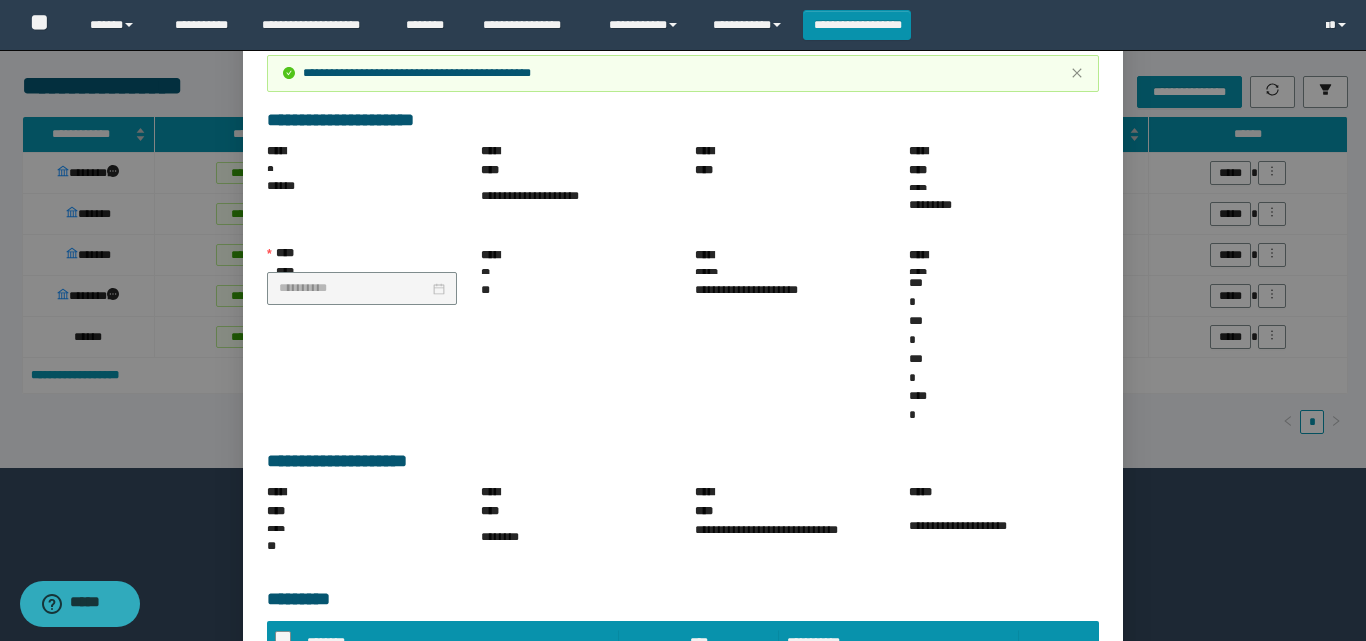 click on "******" at bounding box center (1088, 744) 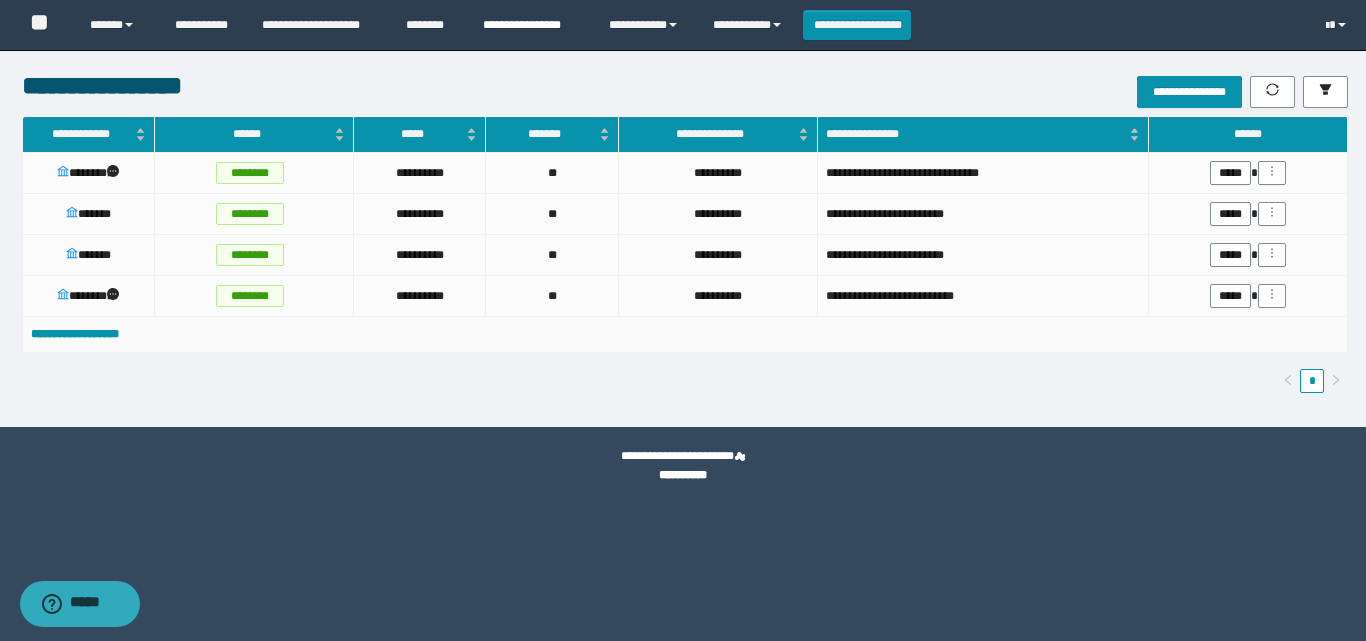 click on "**********" at bounding box center (531, 25) 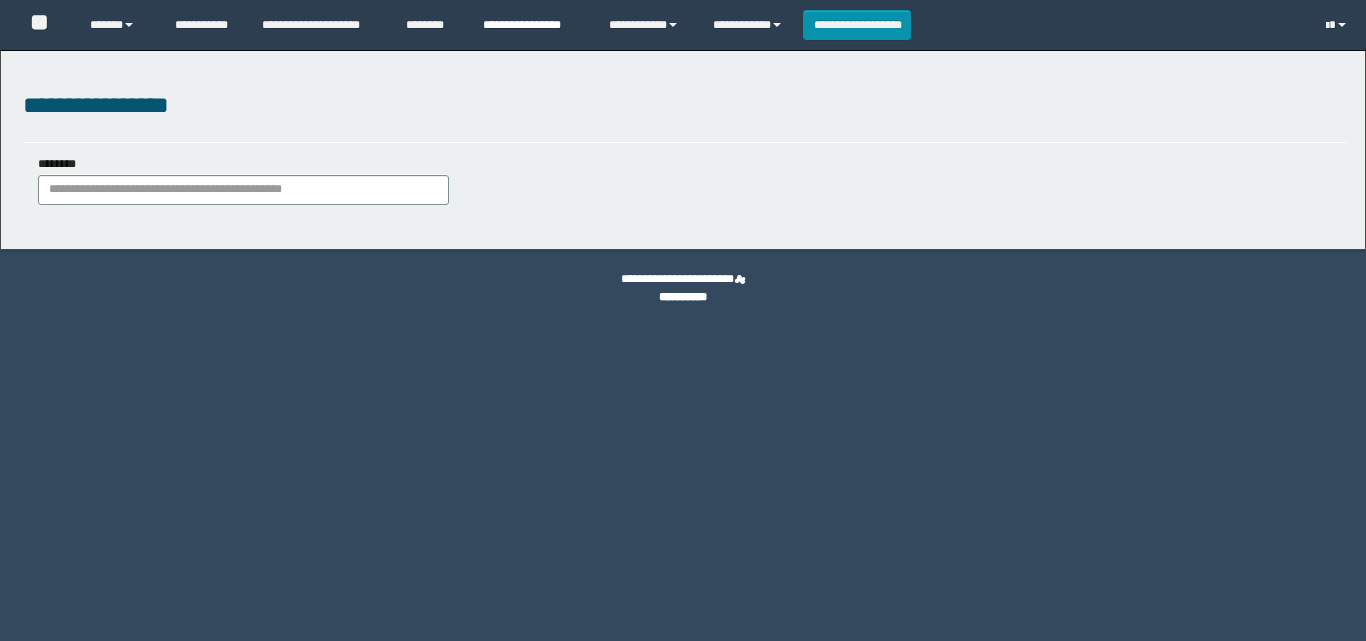 scroll, scrollTop: 0, scrollLeft: 0, axis: both 